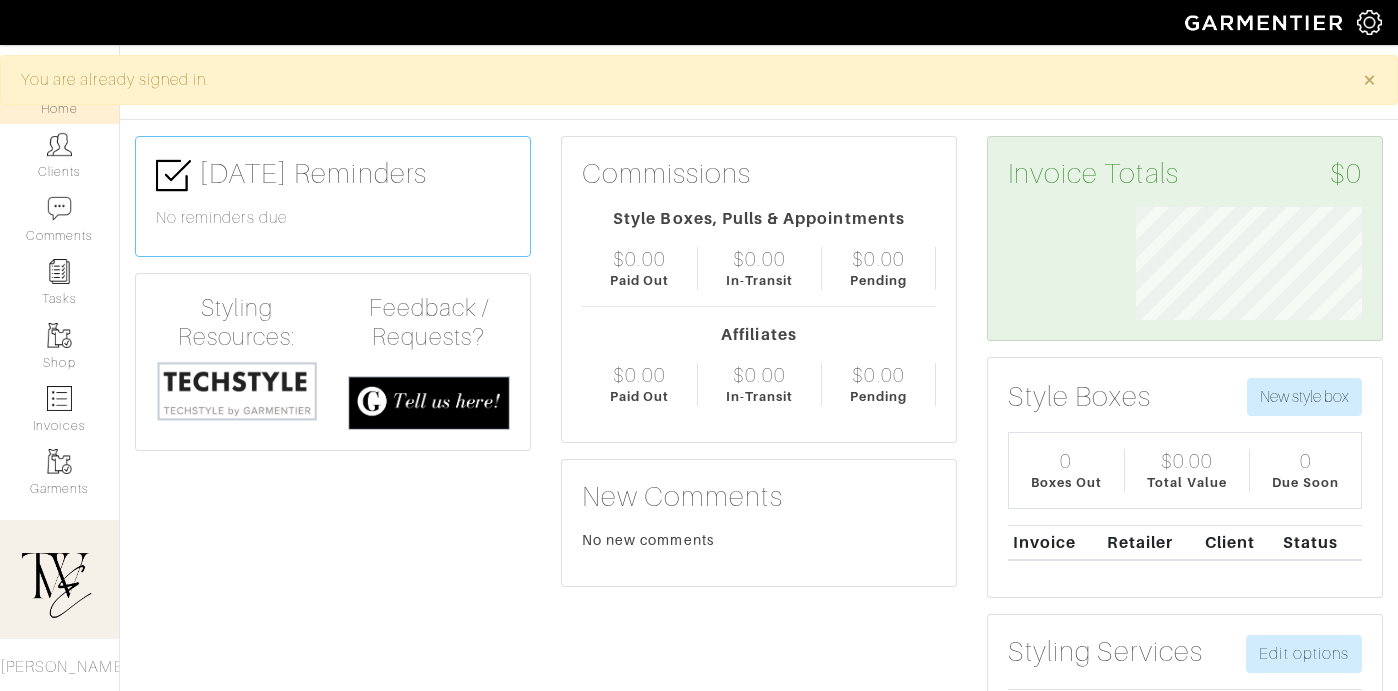 scroll, scrollTop: 0, scrollLeft: 0, axis: both 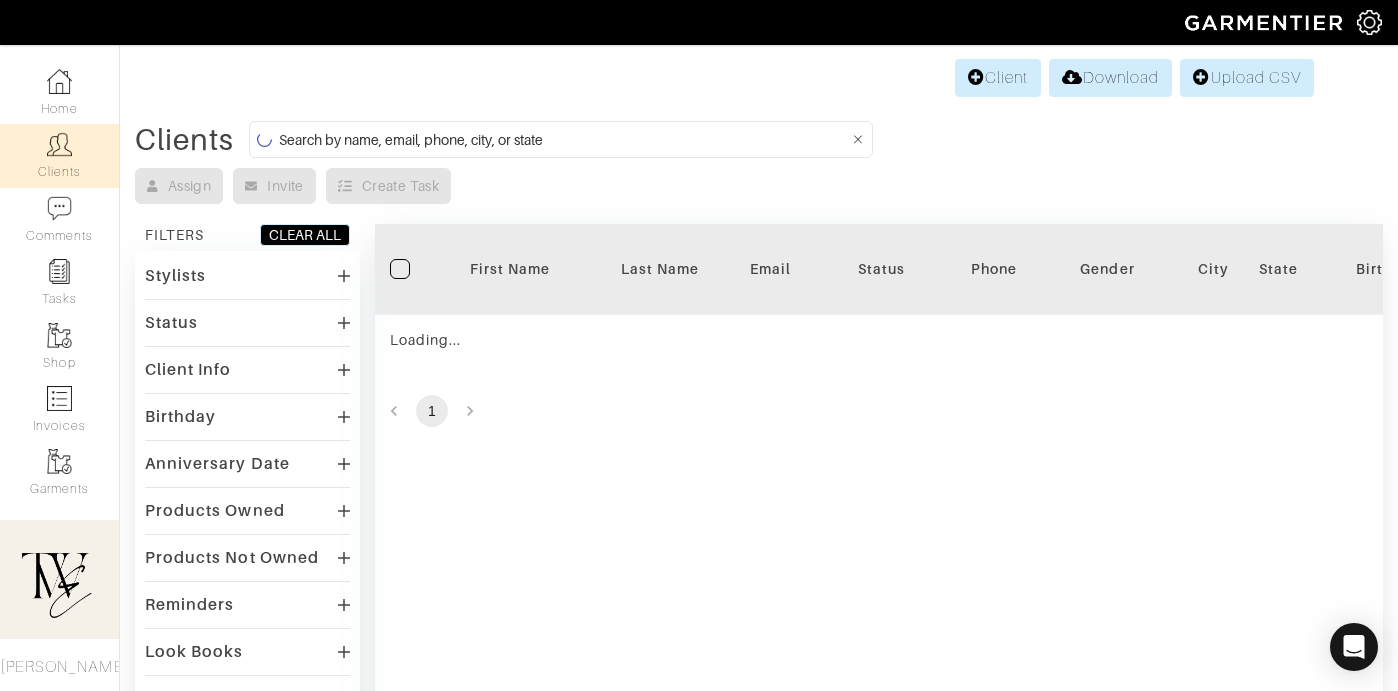 click on "First Name" at bounding box center (510, 269) 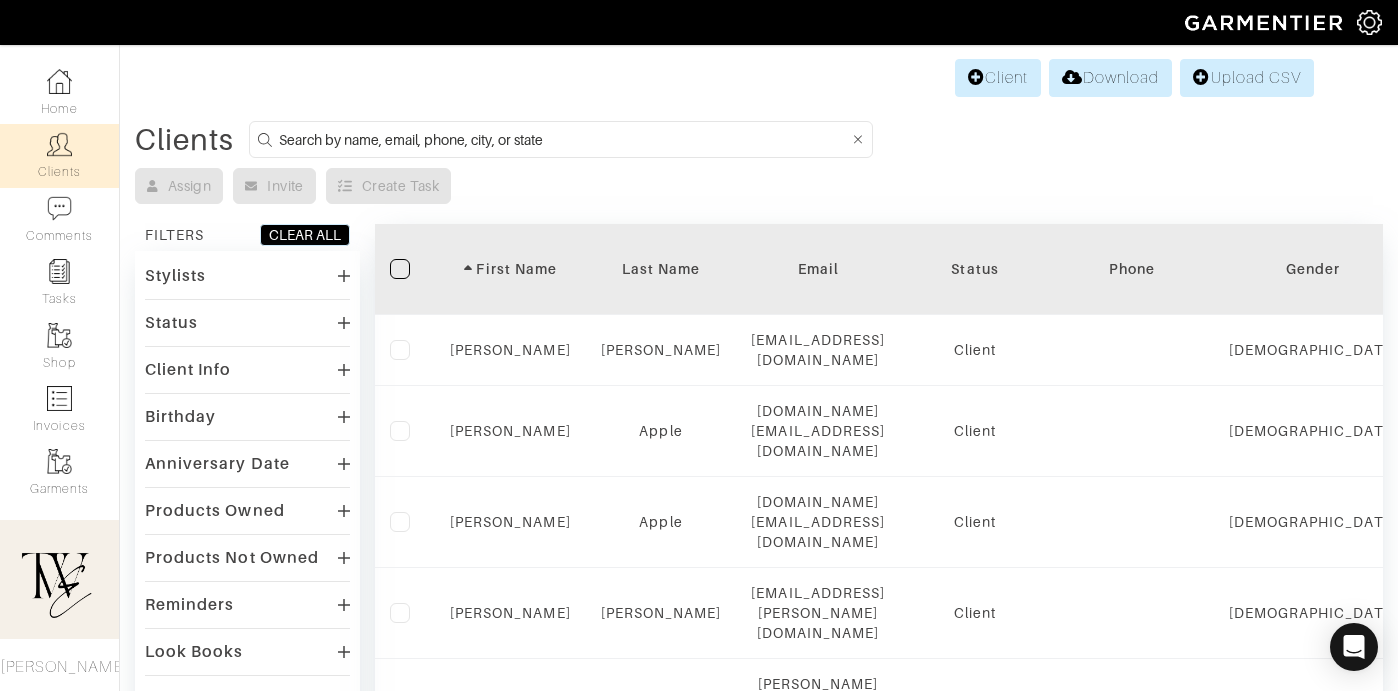 click on "First Name" at bounding box center (510, 269) 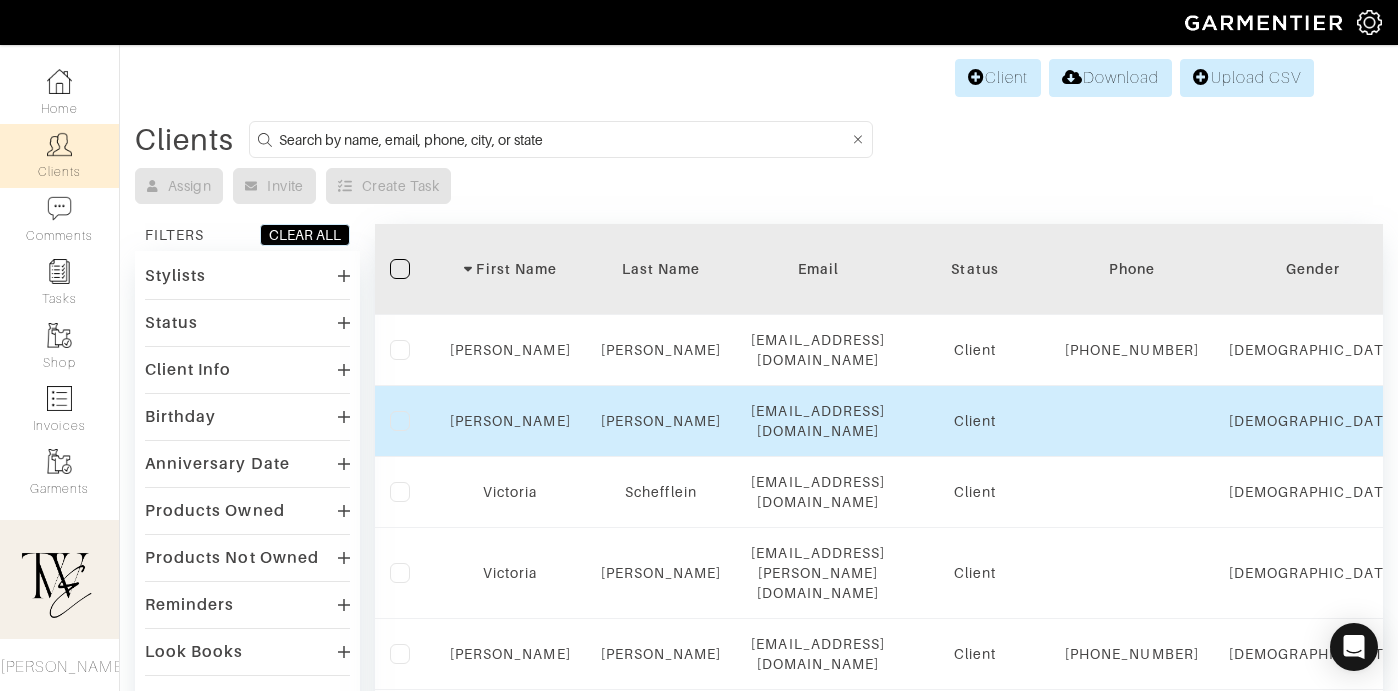 scroll, scrollTop: 493, scrollLeft: 0, axis: vertical 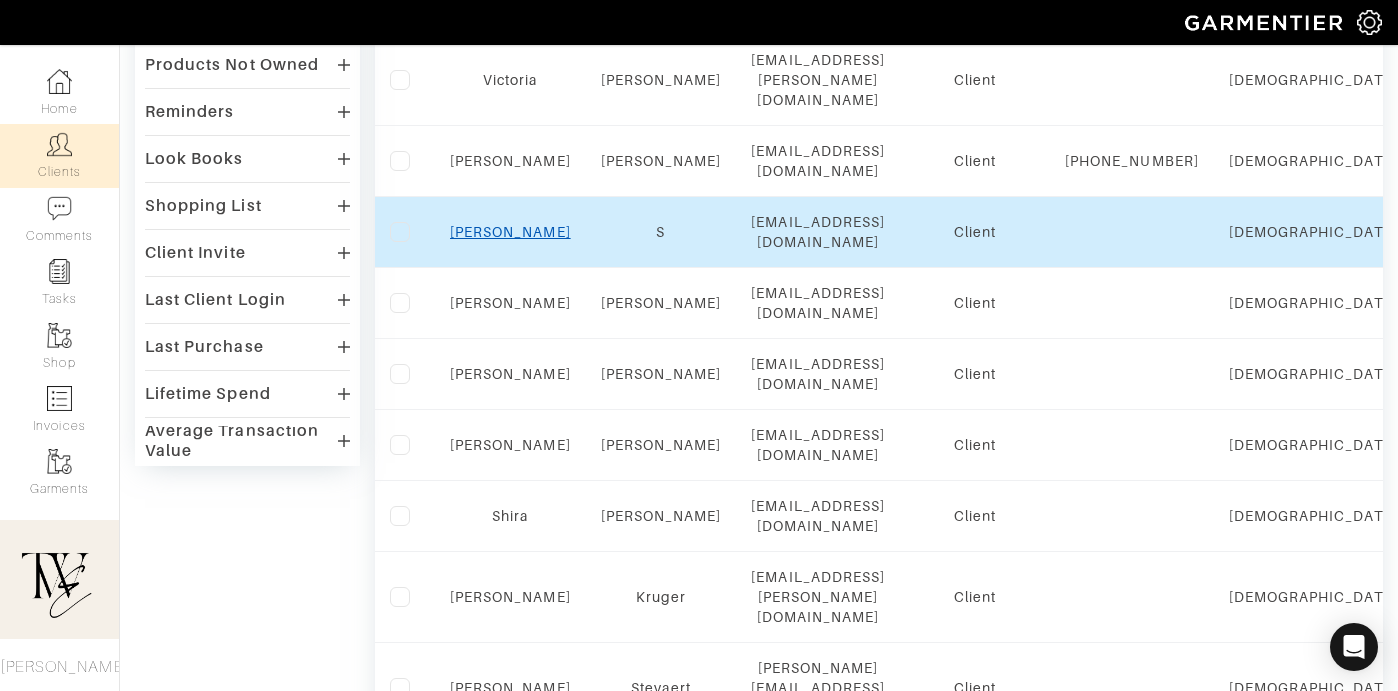 click on "Tania" at bounding box center (510, 232) 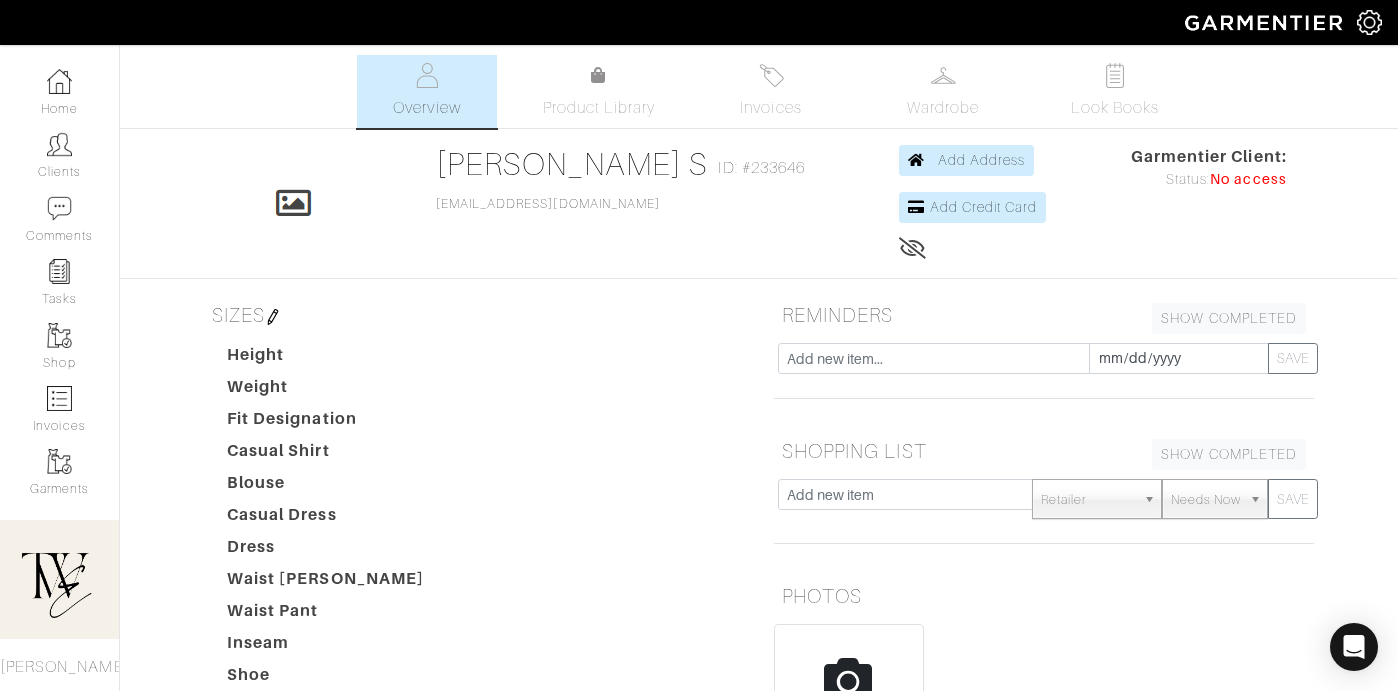 scroll, scrollTop: 0, scrollLeft: 0, axis: both 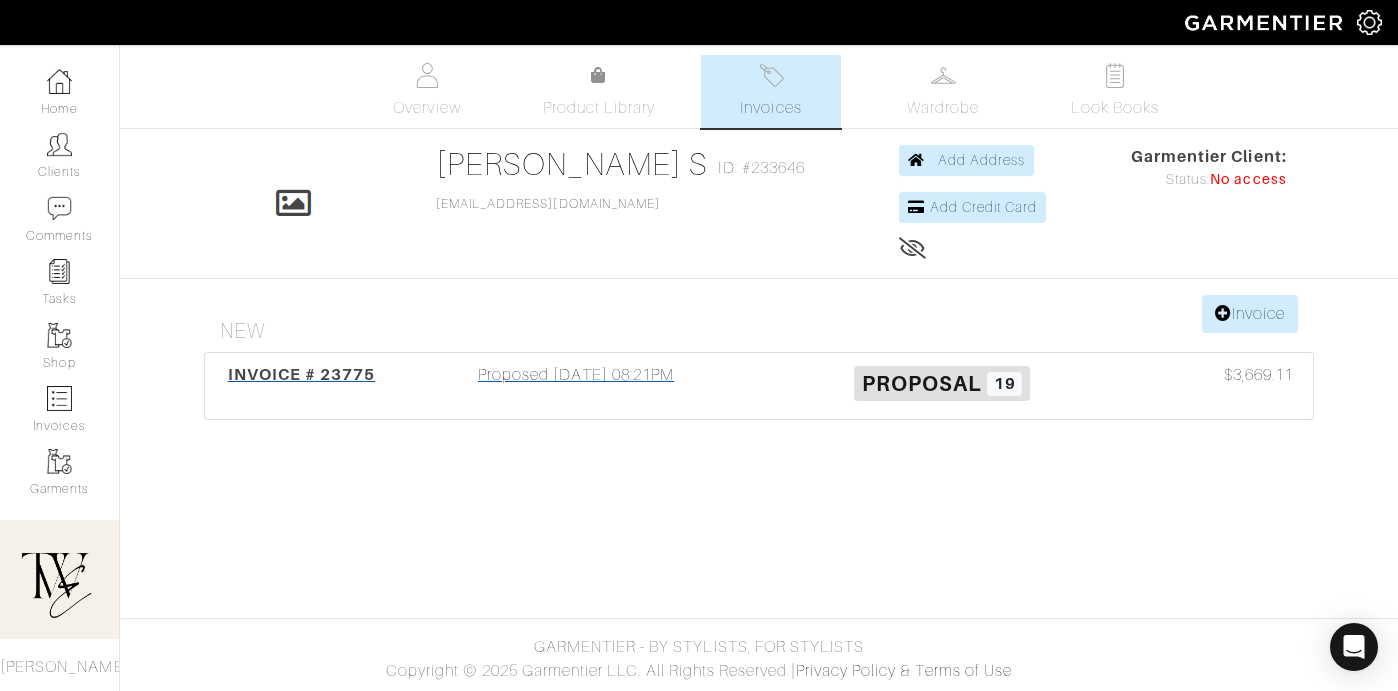 click on "INVOICE # 23775" at bounding box center (301, 386) 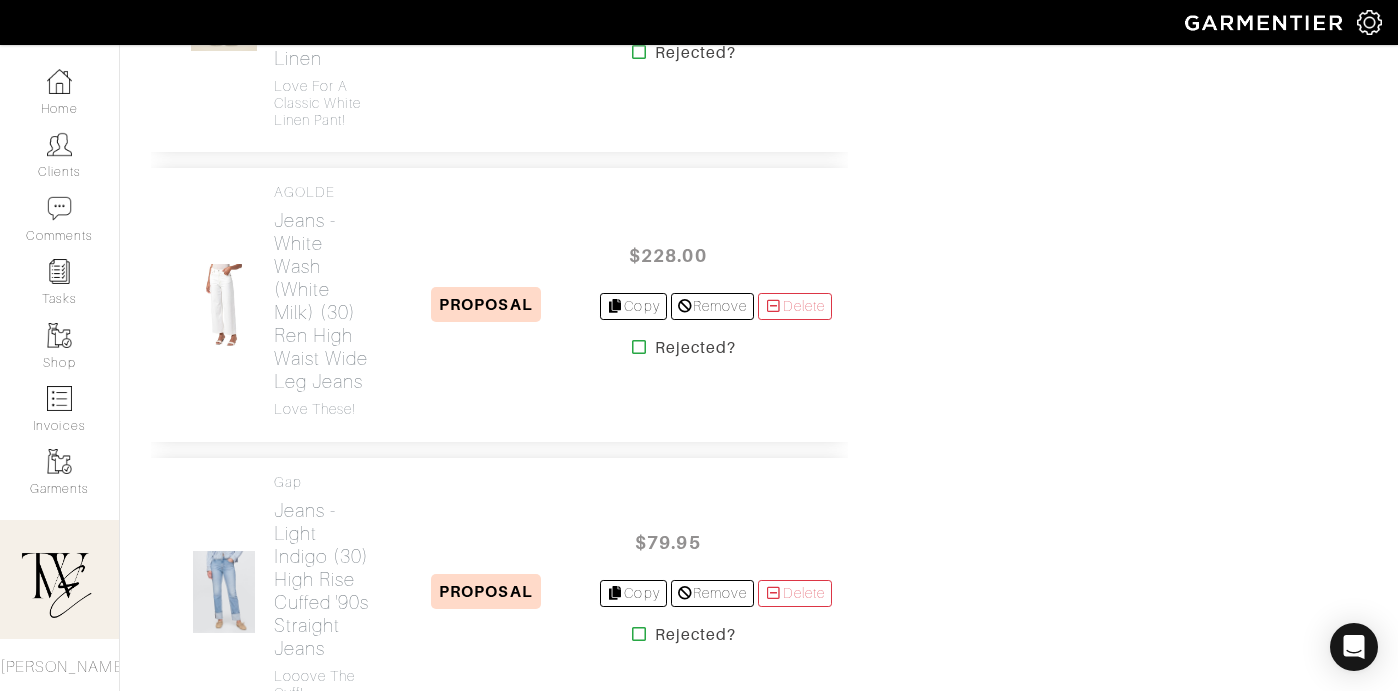 scroll, scrollTop: 1734, scrollLeft: 0, axis: vertical 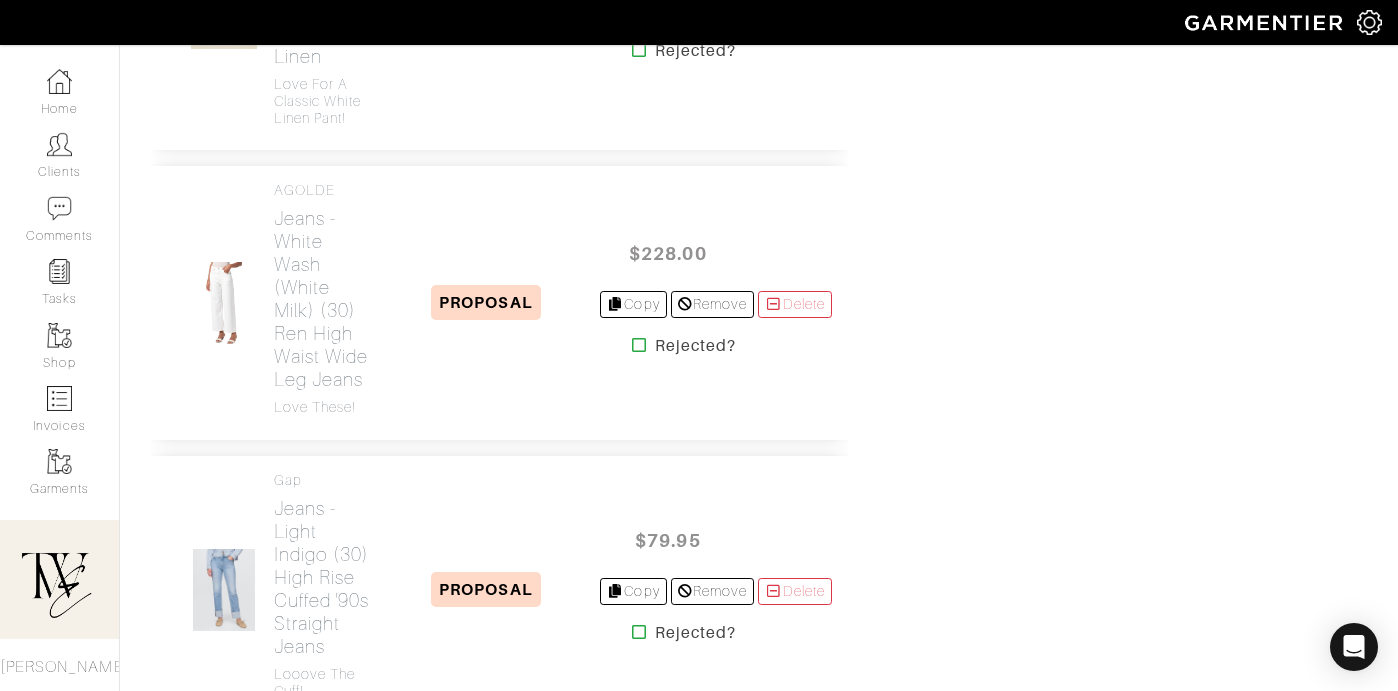 click at bounding box center (639, 345) 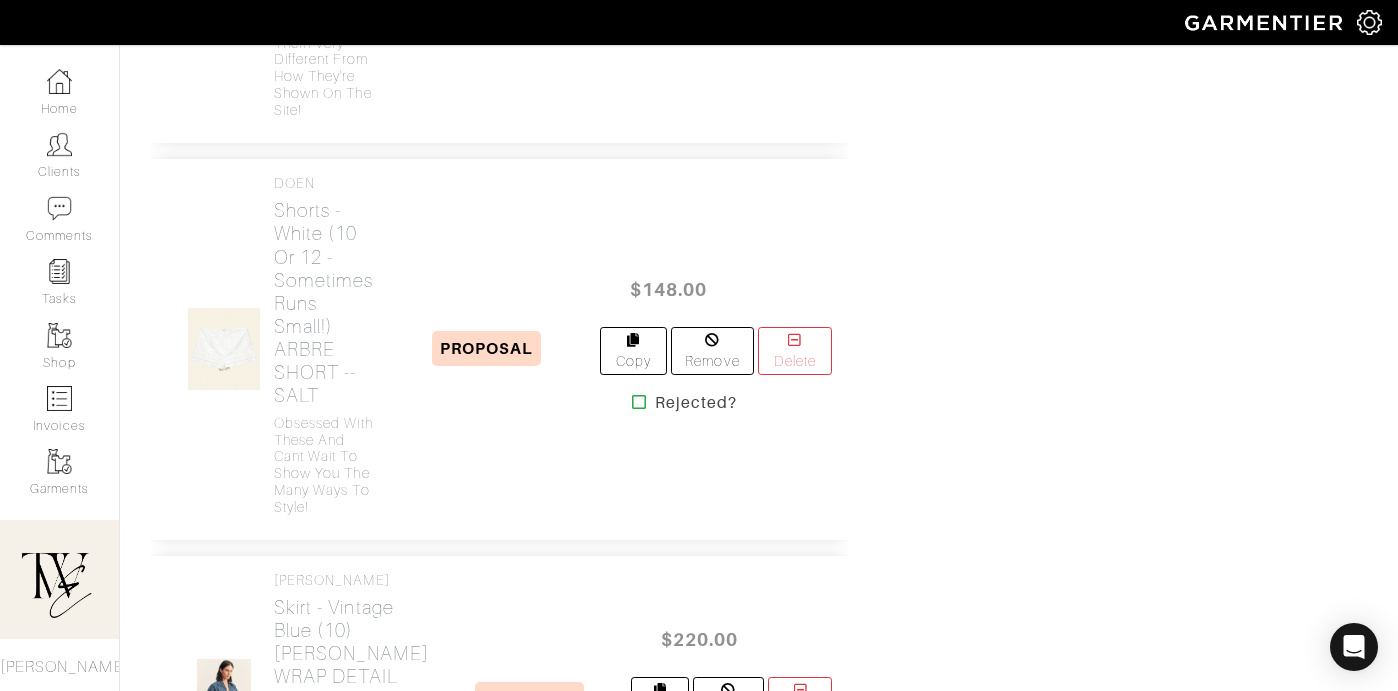 scroll, scrollTop: 2707, scrollLeft: 0, axis: vertical 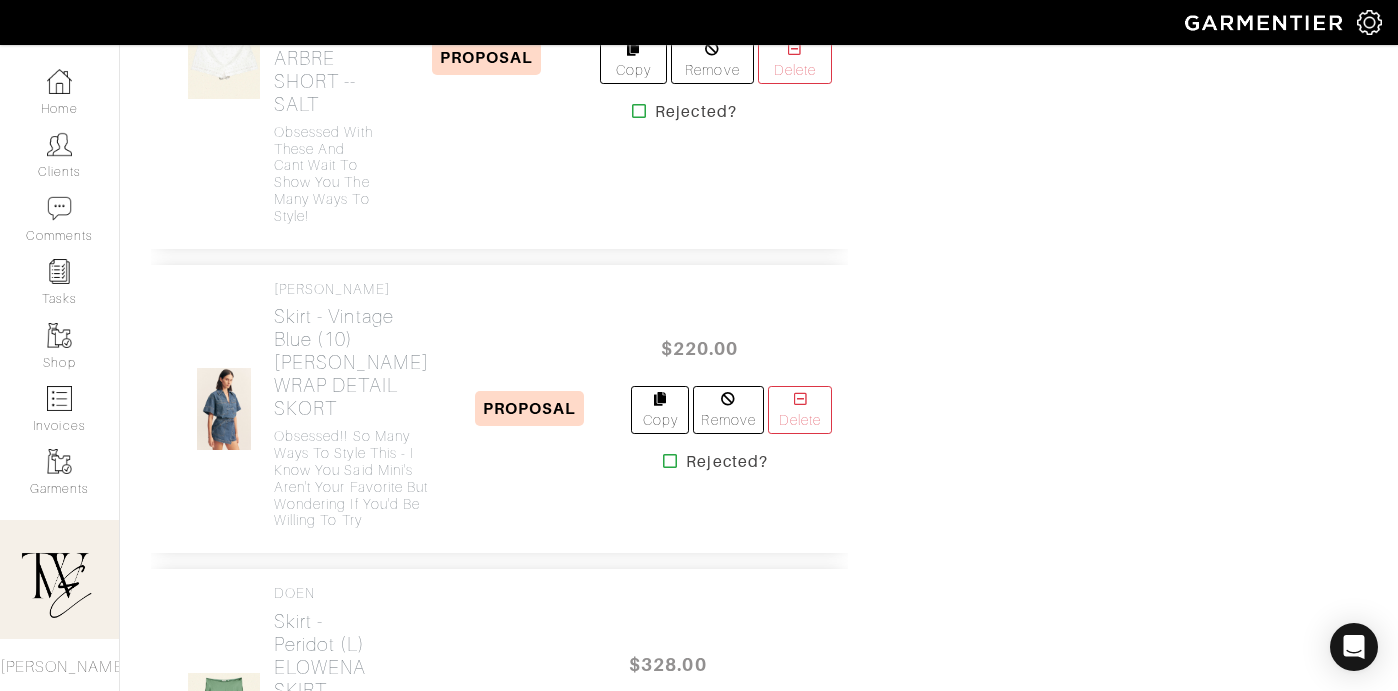 click at bounding box center (639, 111) 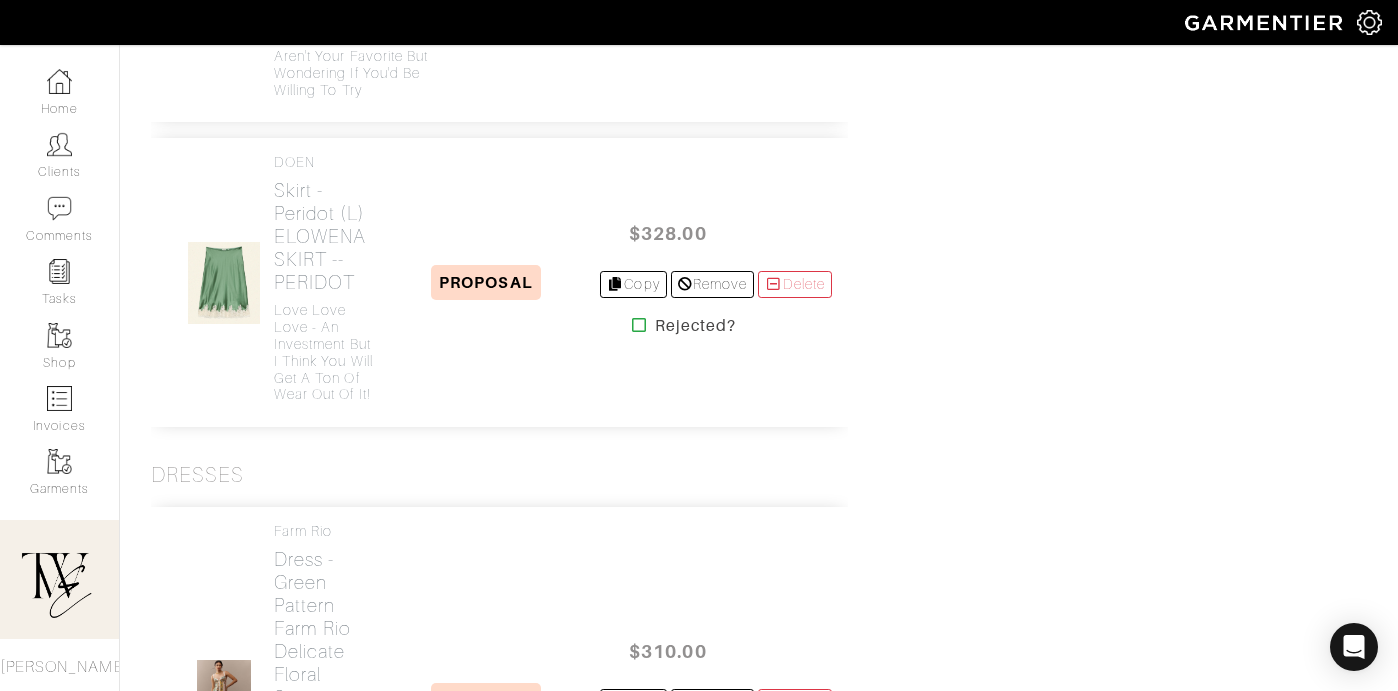 scroll, scrollTop: 3113, scrollLeft: 0, axis: vertical 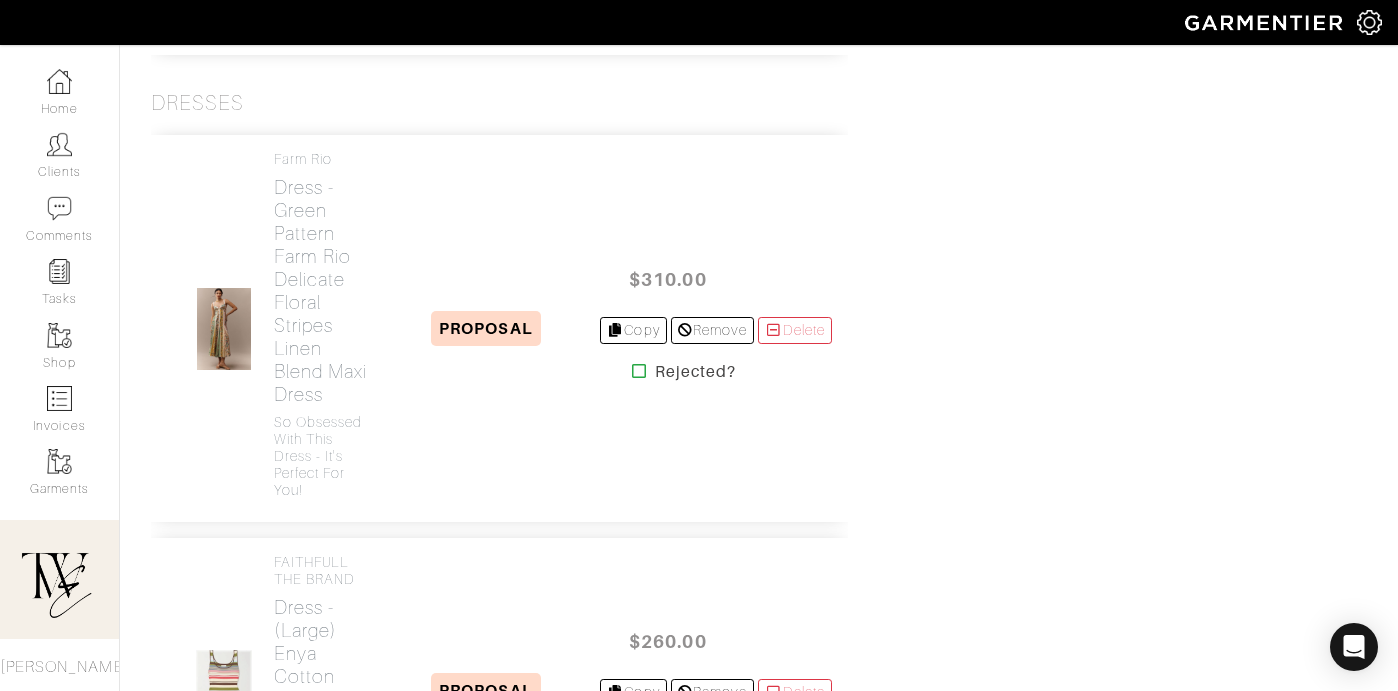 click at bounding box center [639, -47] 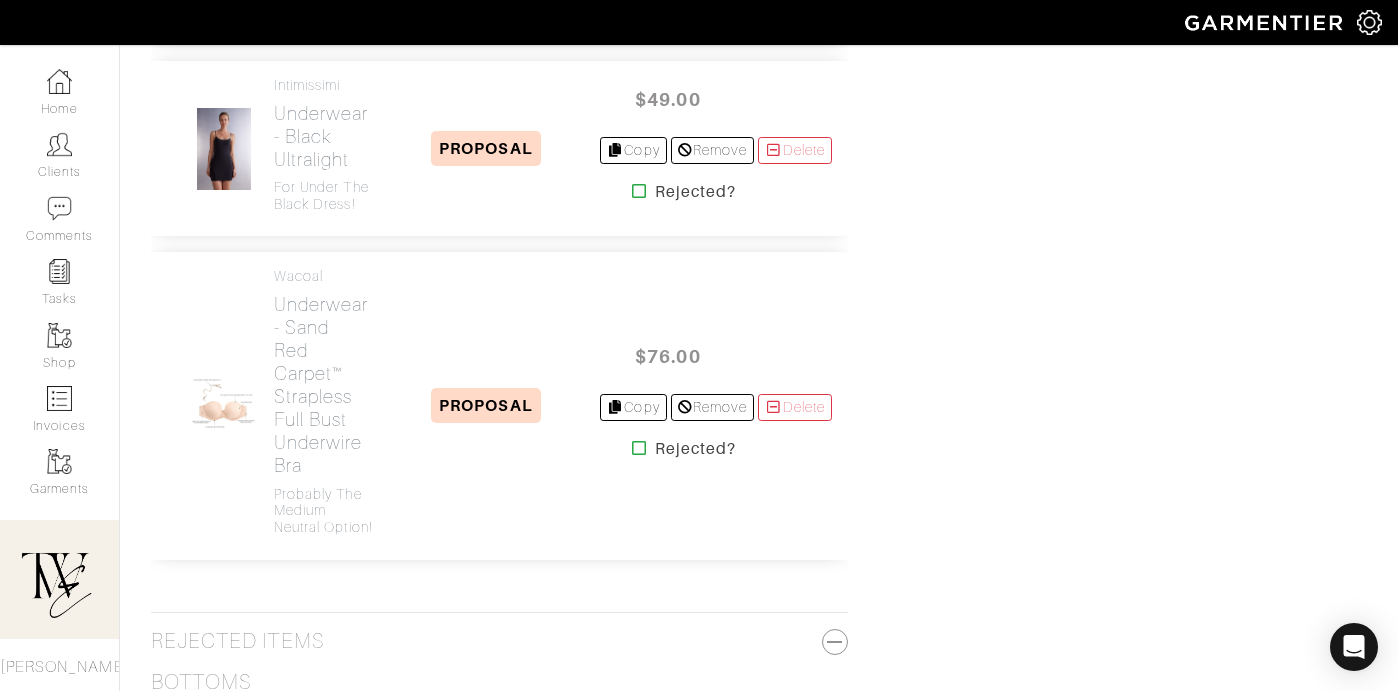 scroll, scrollTop: 4724, scrollLeft: 0, axis: vertical 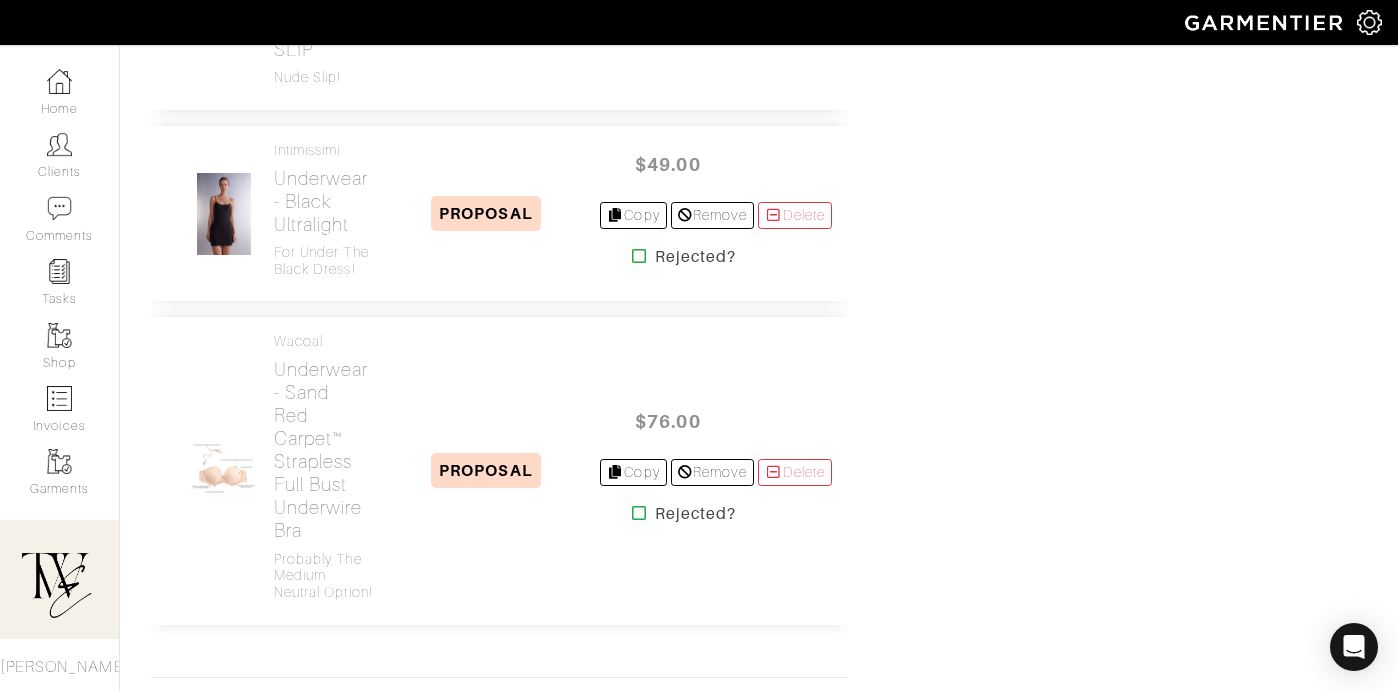 click at bounding box center (670, -266) 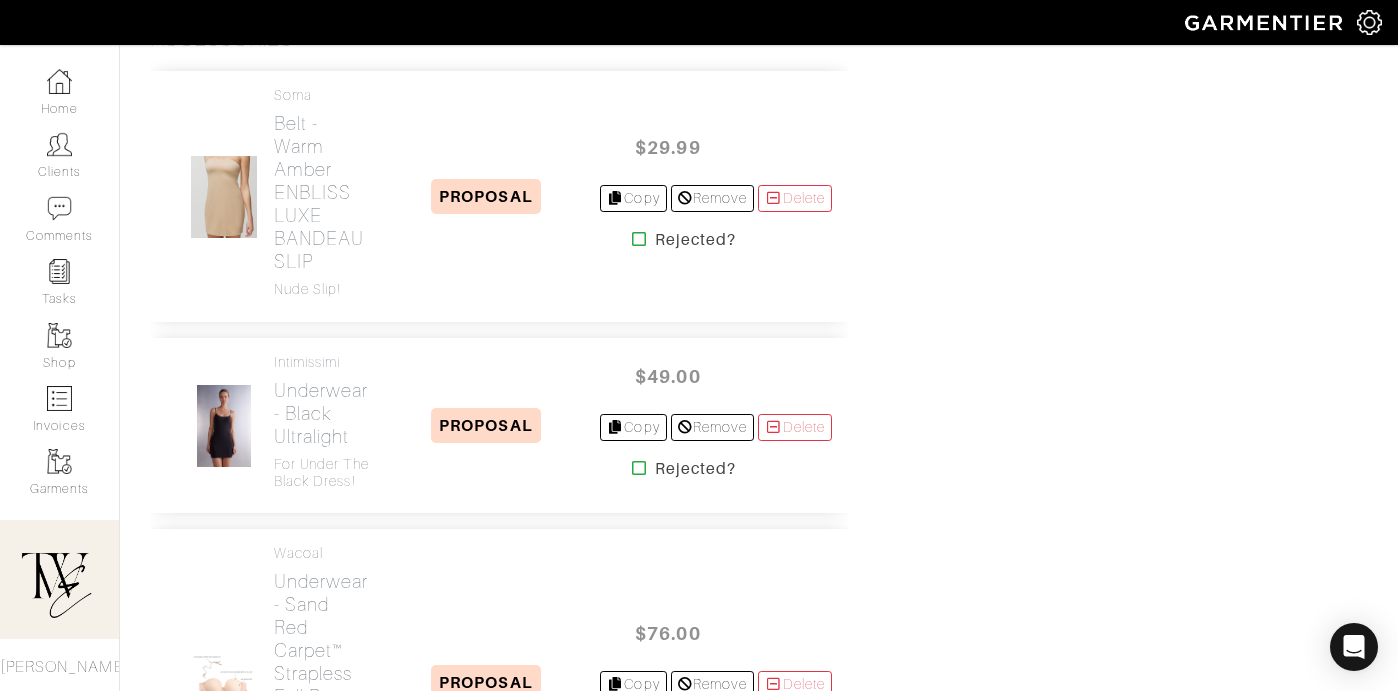 scroll, scrollTop: 4356, scrollLeft: 0, axis: vertical 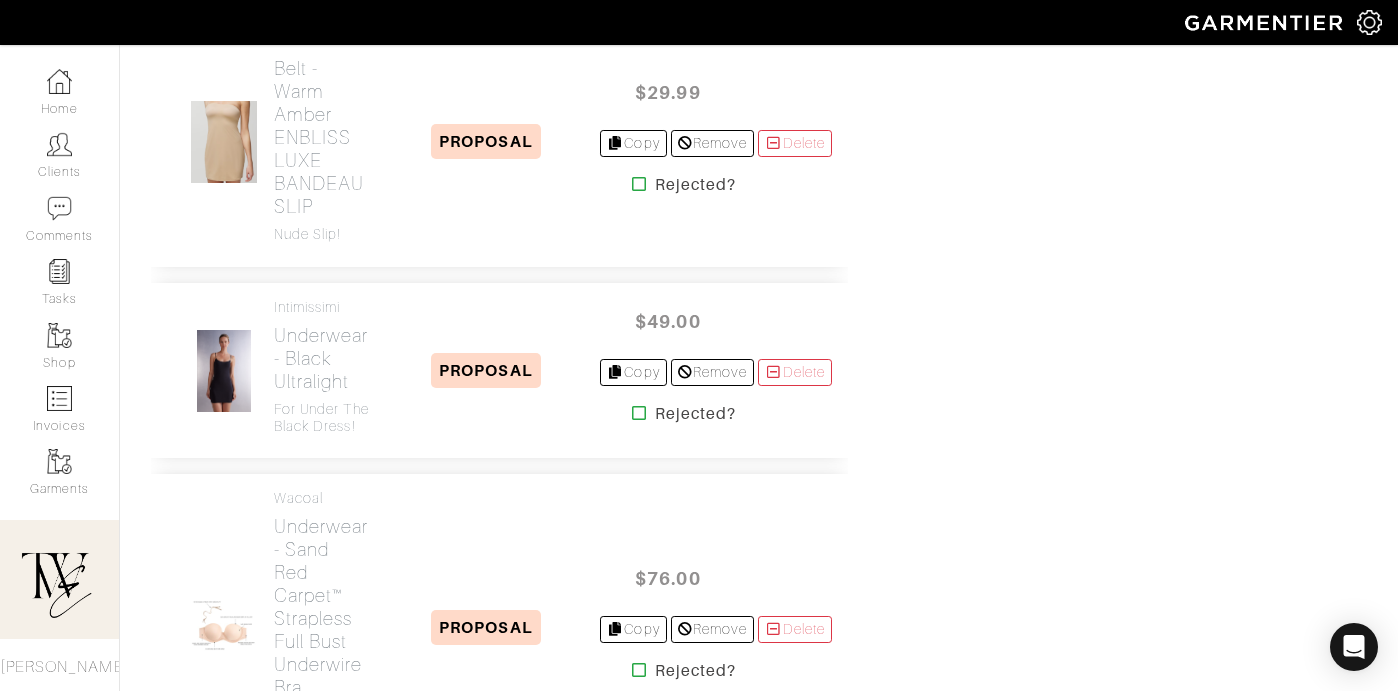 click at bounding box center (670, -109) 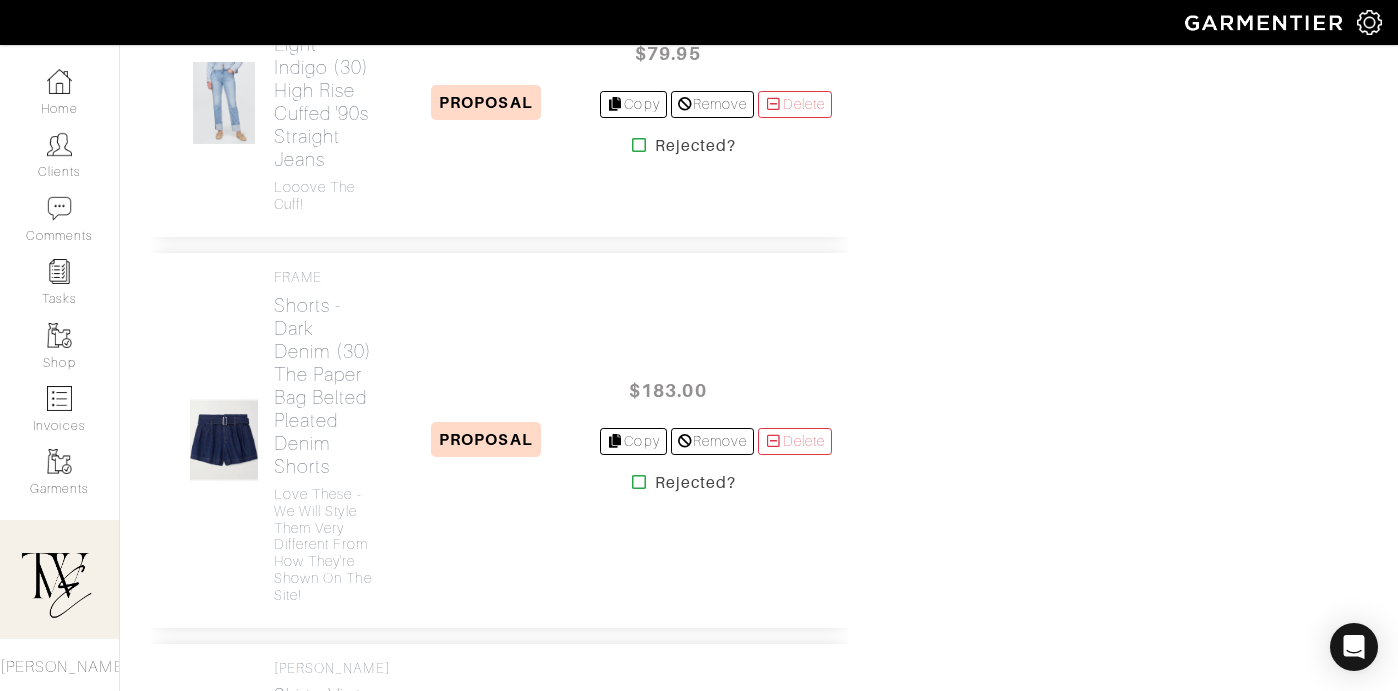 scroll, scrollTop: 2489, scrollLeft: 0, axis: vertical 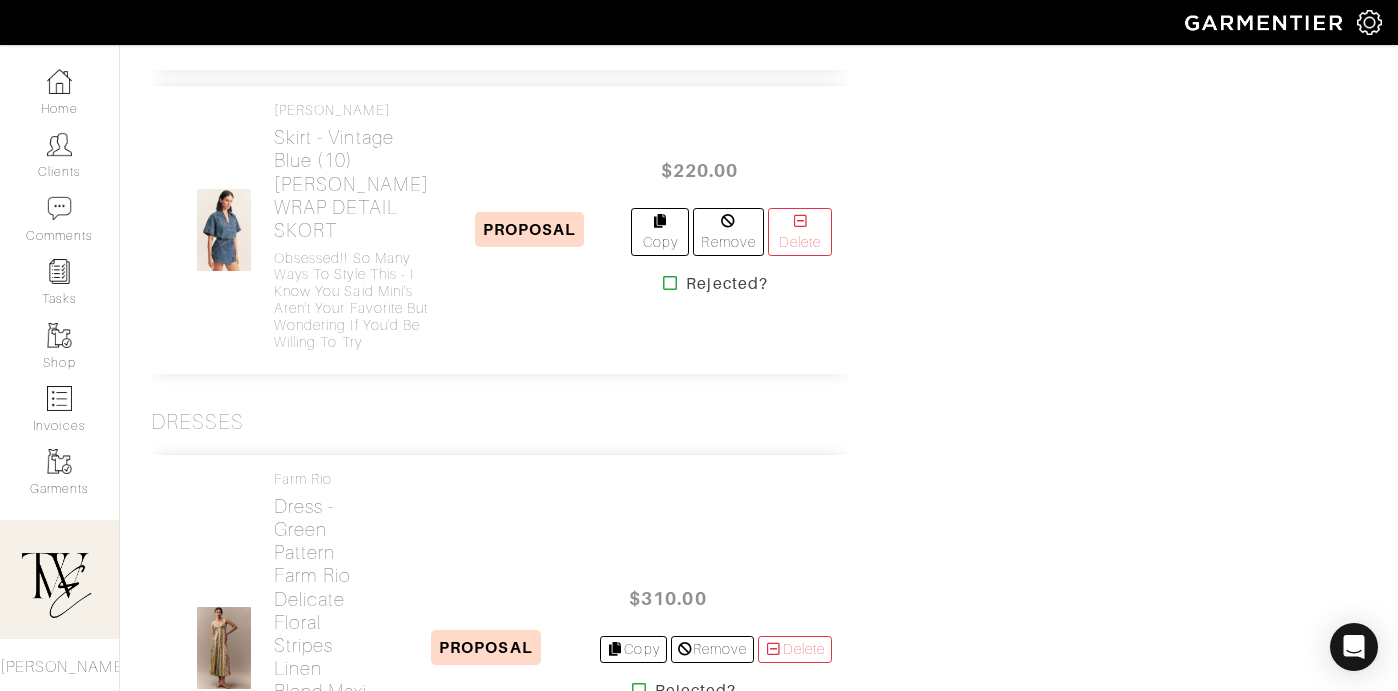 click on "Love these - we will style them very different from how they're shown on the site!" at bounding box center [323, -13] 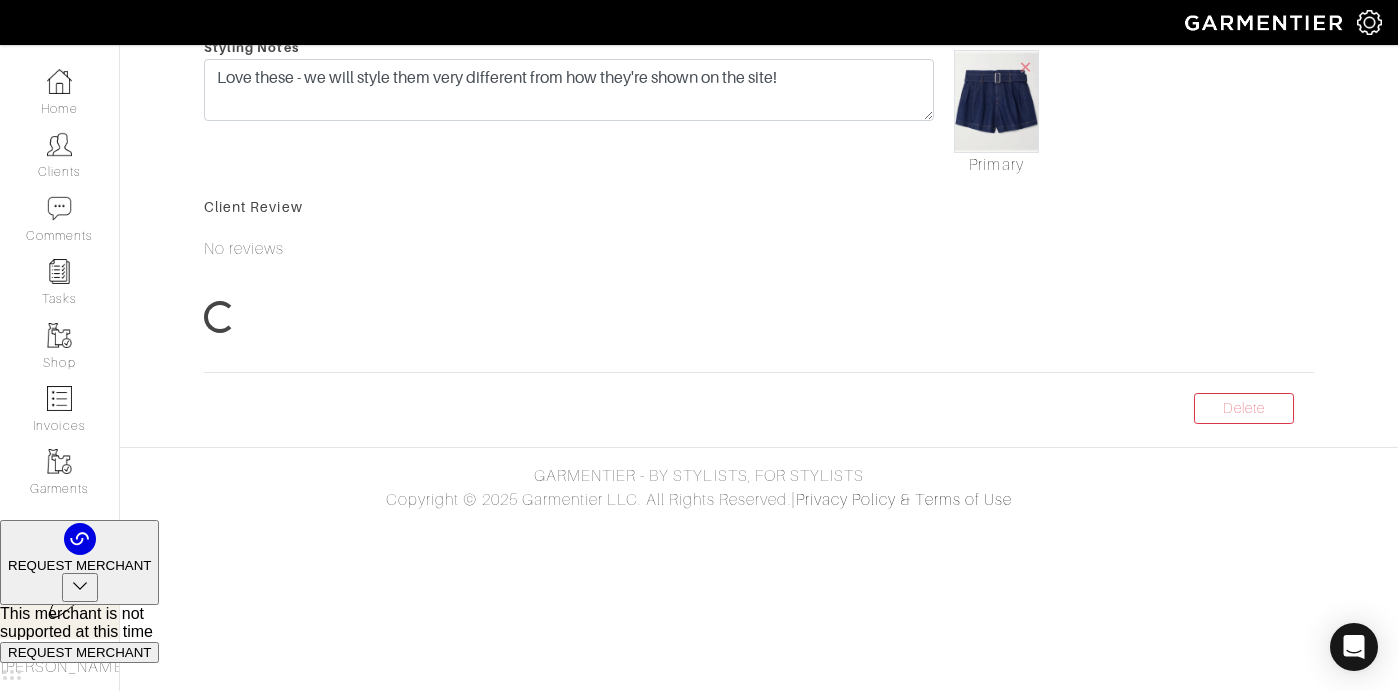 scroll, scrollTop: 0, scrollLeft: 0, axis: both 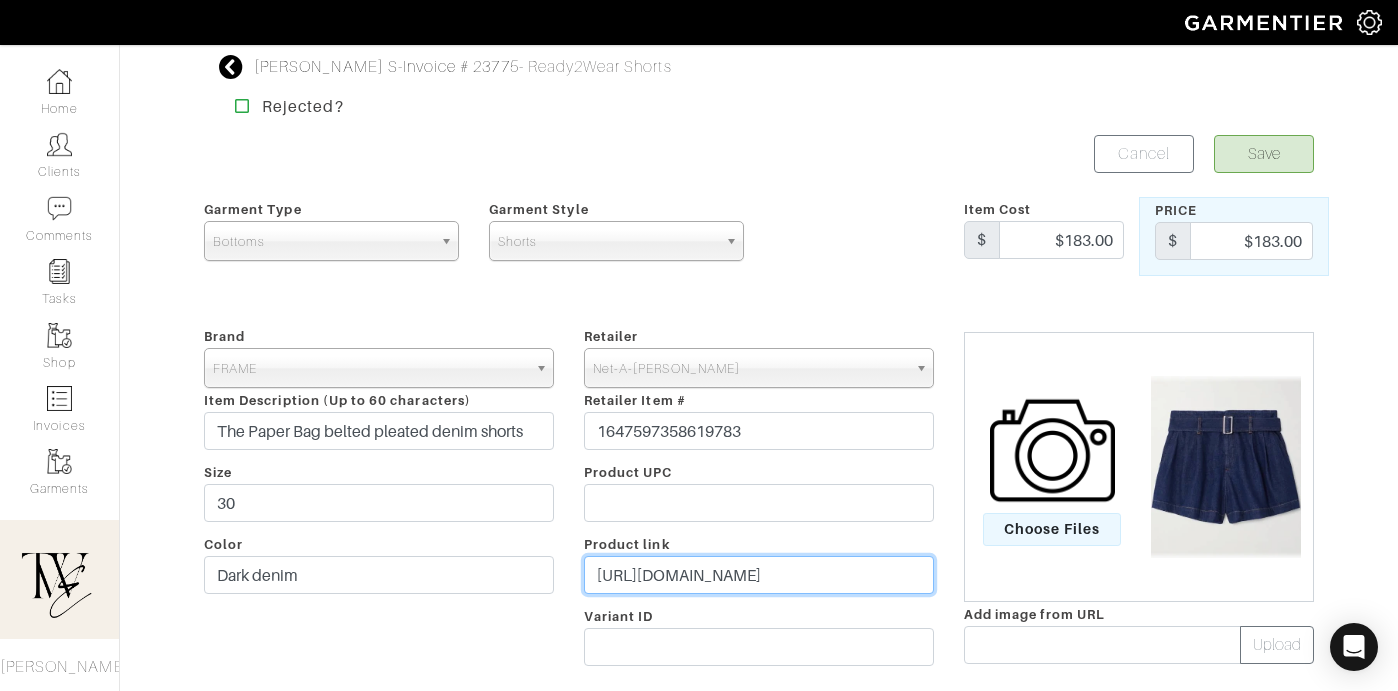 click on "https://go.shopmy.us/p-18835594" at bounding box center [759, 575] 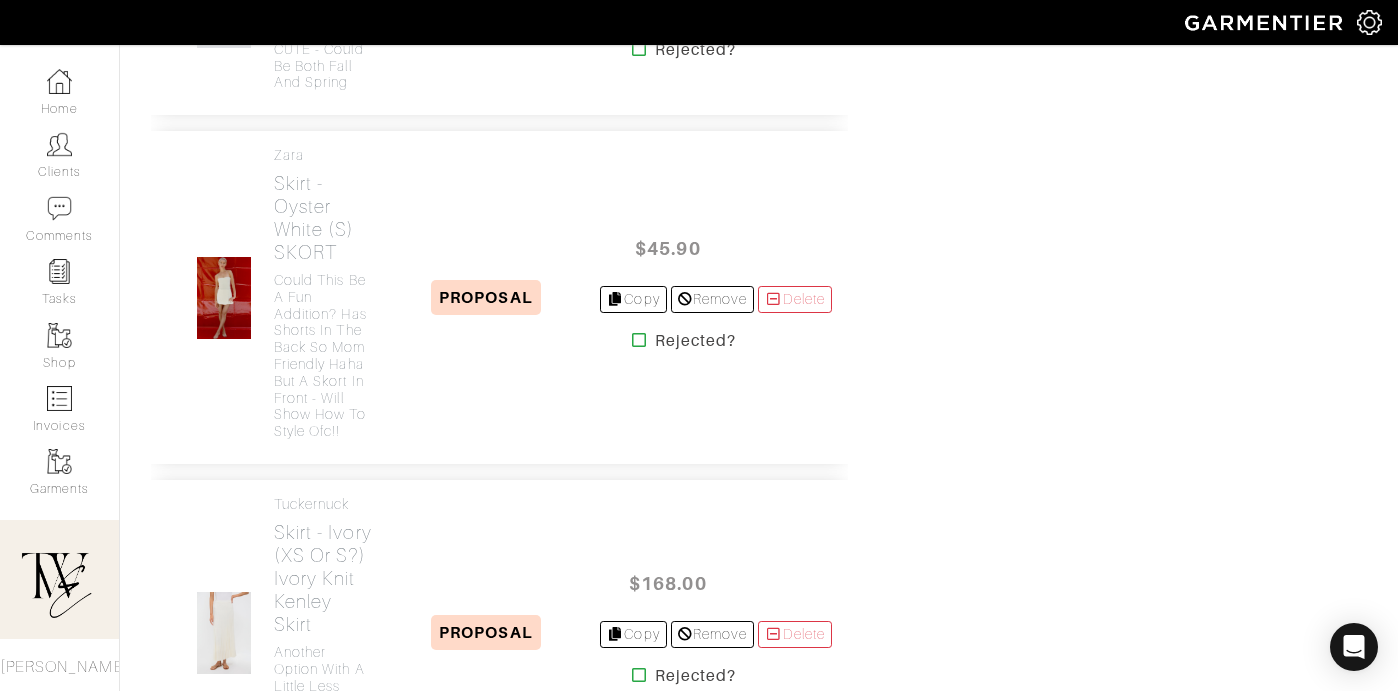 scroll, scrollTop: 3278, scrollLeft: 0, axis: vertical 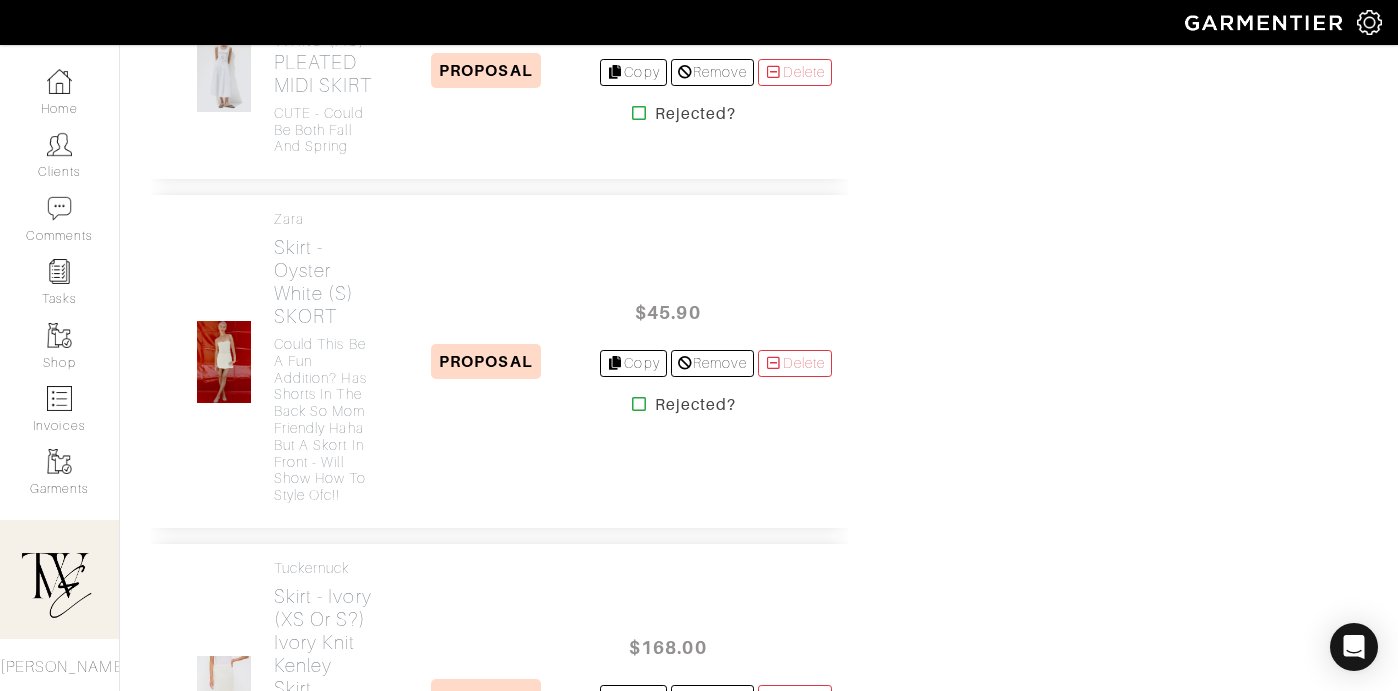 click on "Shorts -    (26)
Paper Bag Short" at bounding box center [323, -131] 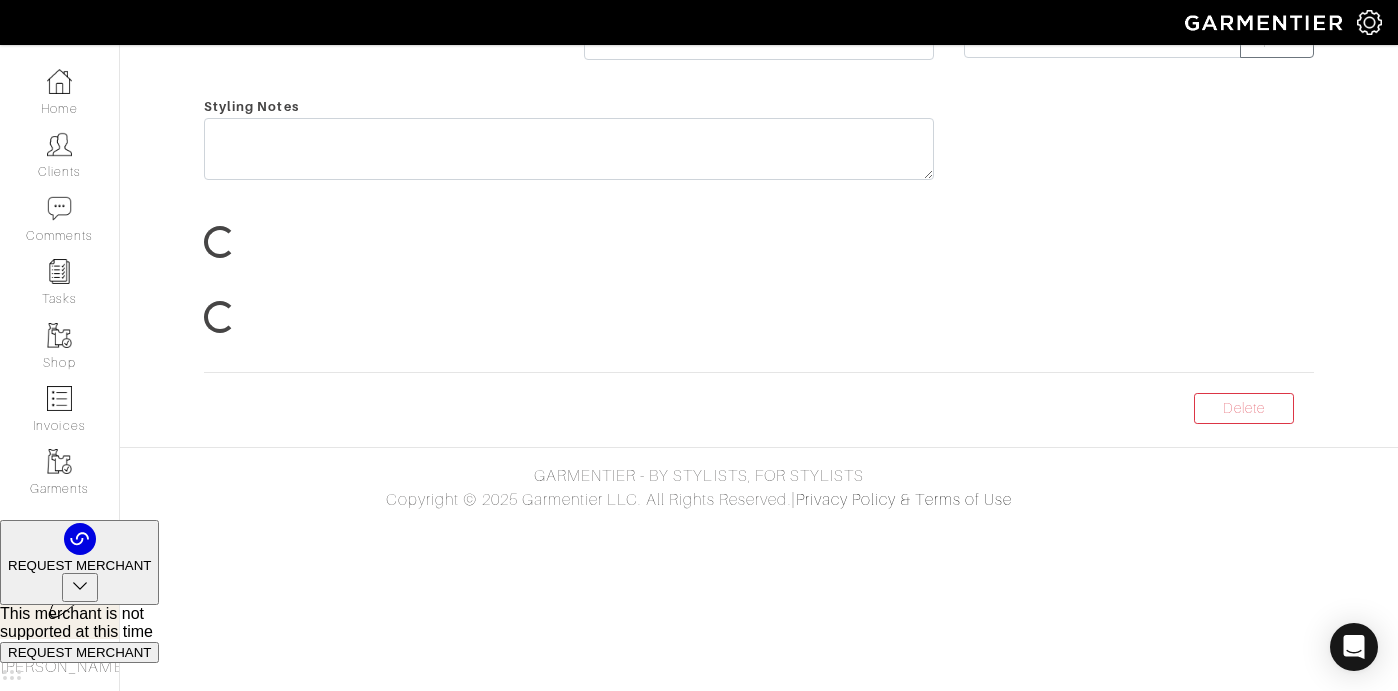 scroll, scrollTop: 0, scrollLeft: 0, axis: both 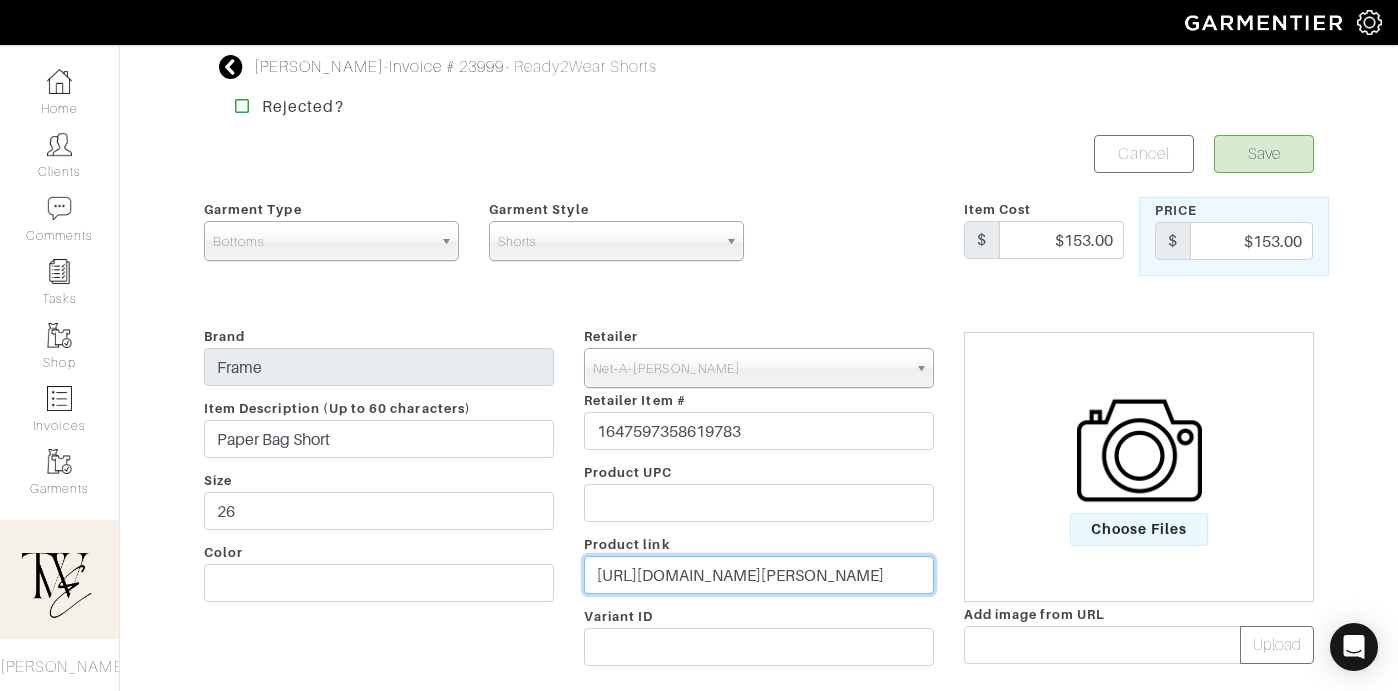 click on "[URL][DOMAIN_NAME][PERSON_NAME]" at bounding box center (759, 575) 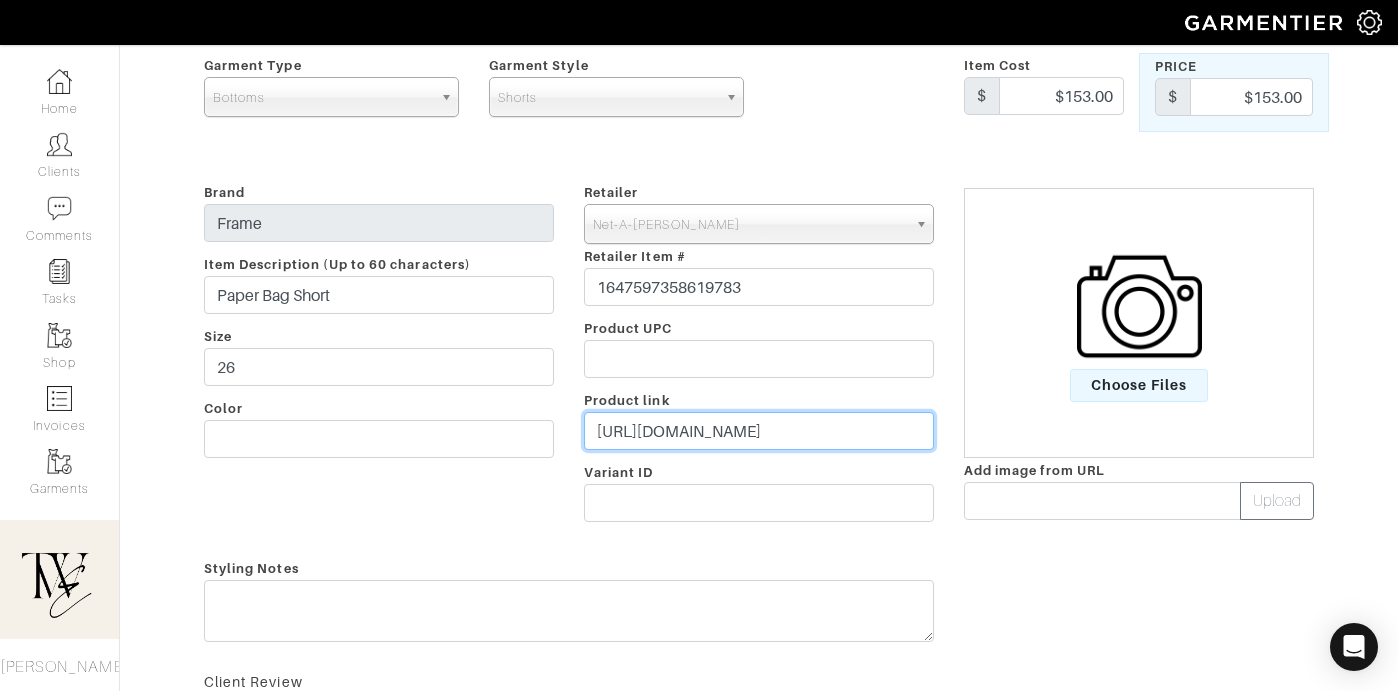scroll, scrollTop: 298, scrollLeft: 0, axis: vertical 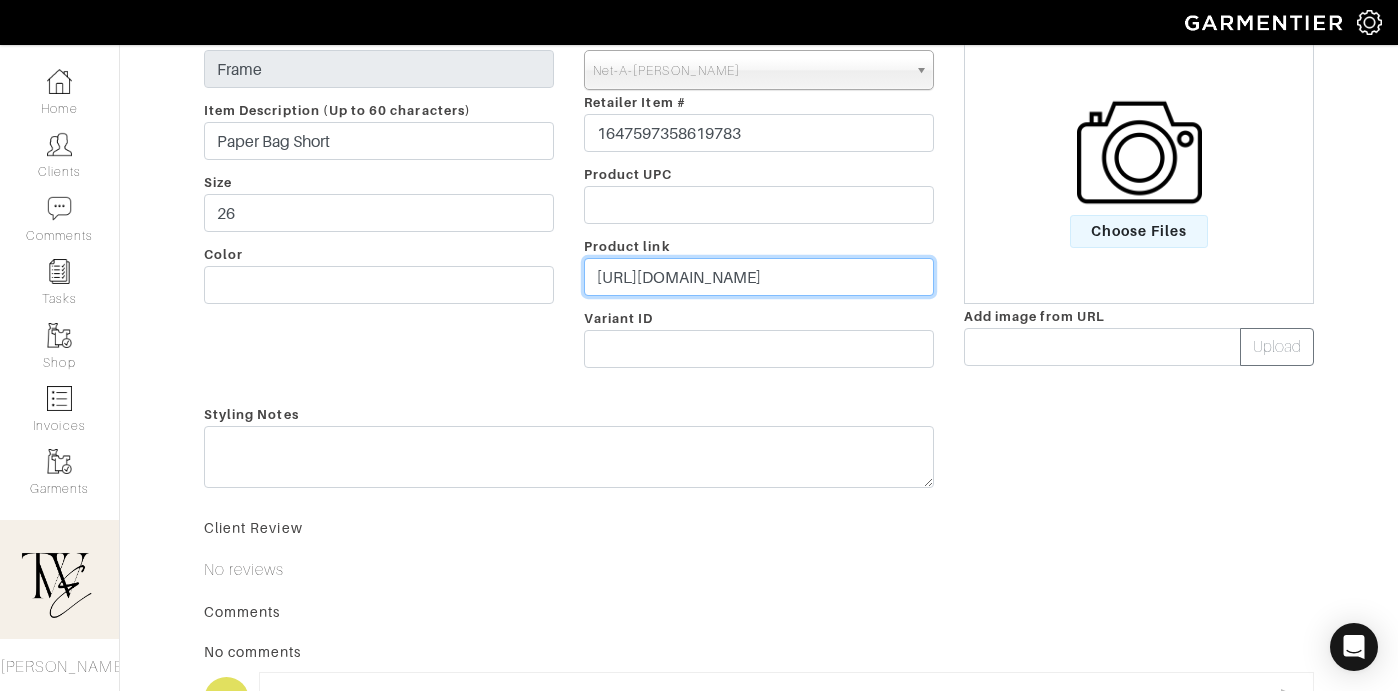 type on "https://go.shopmy.us/p-20492542" 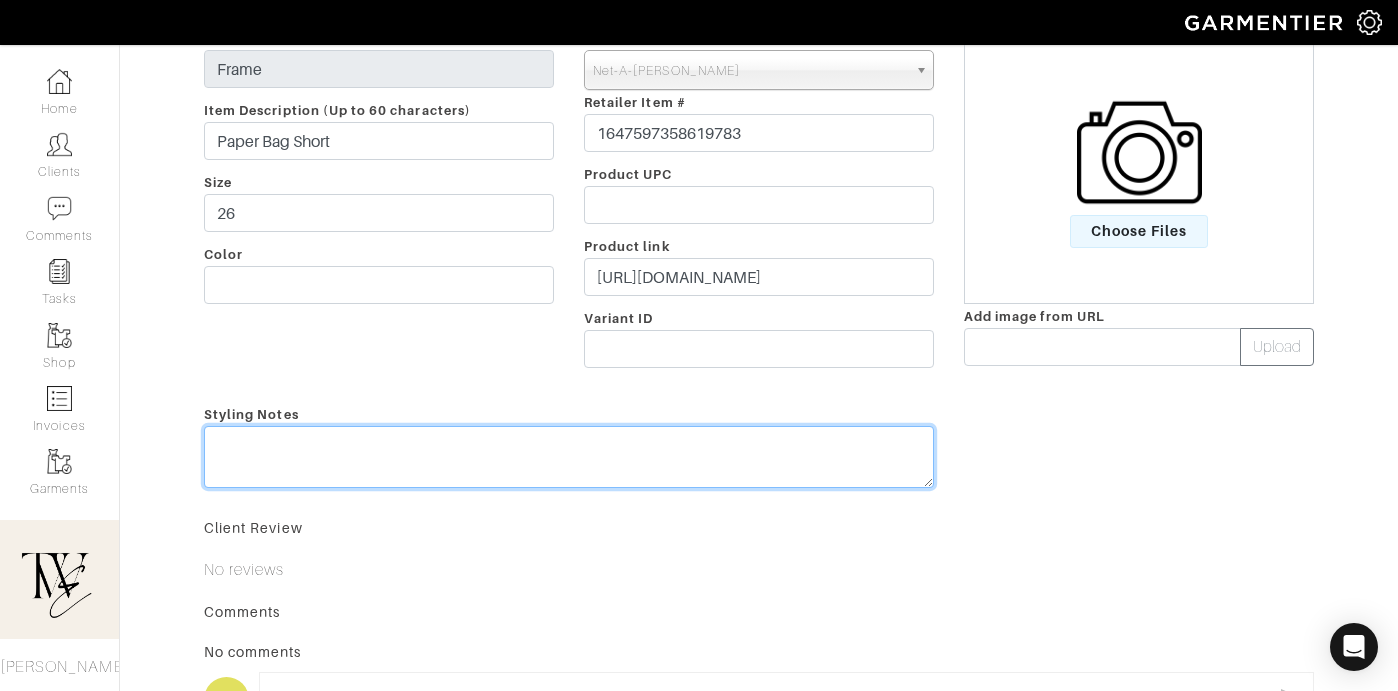 click at bounding box center [569, 457] 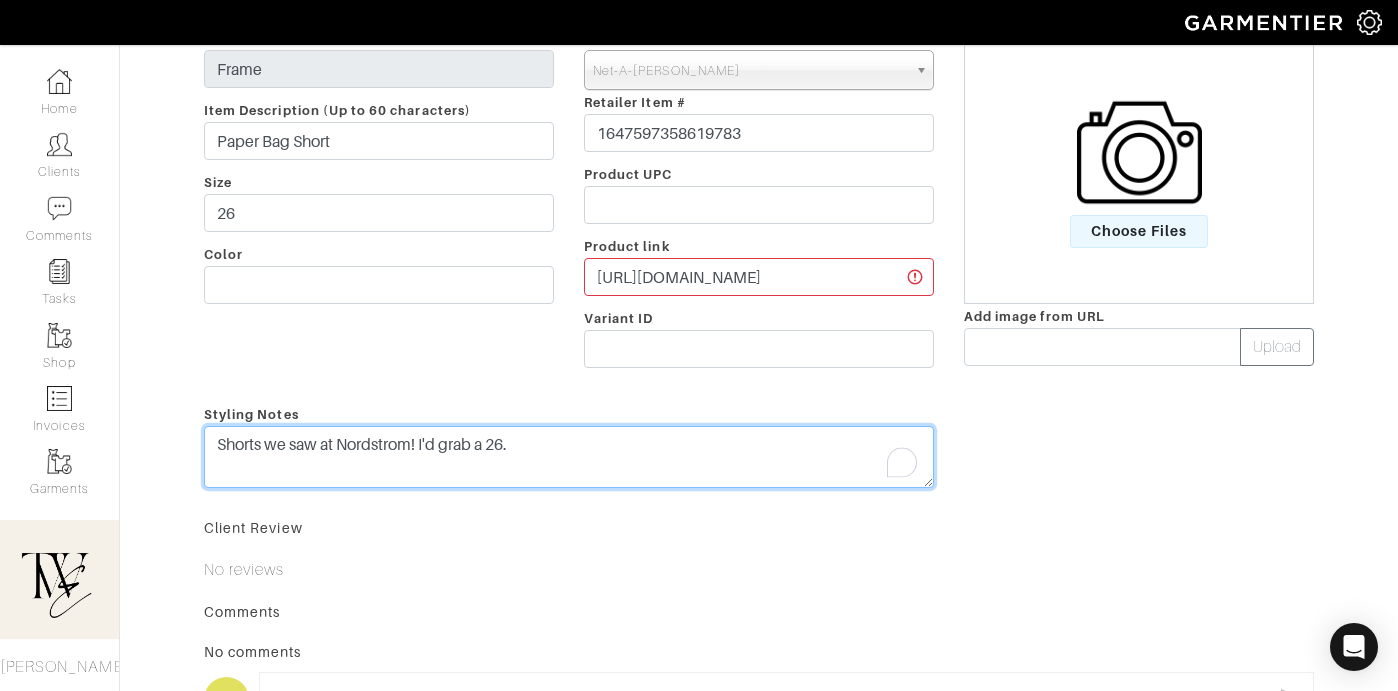 type on "Shorts we saw at Nordstrom! I'd grab a 26." 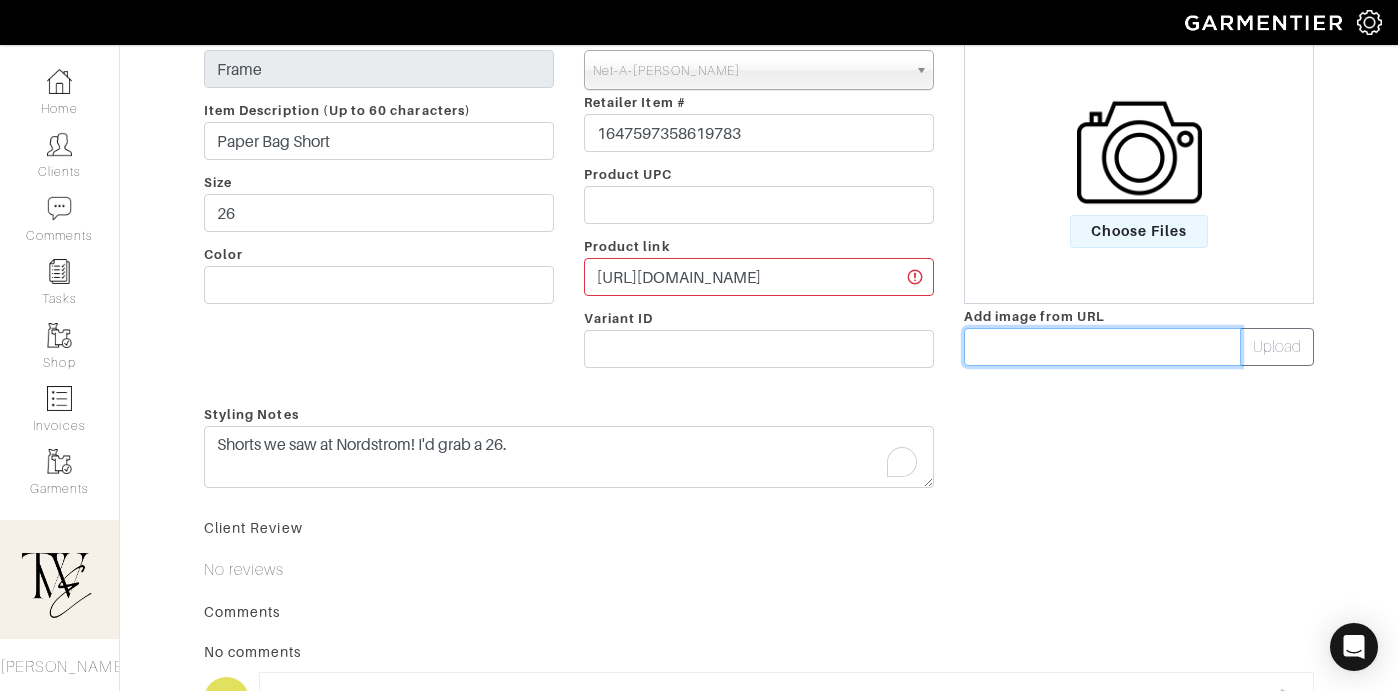 click at bounding box center (1102, 347) 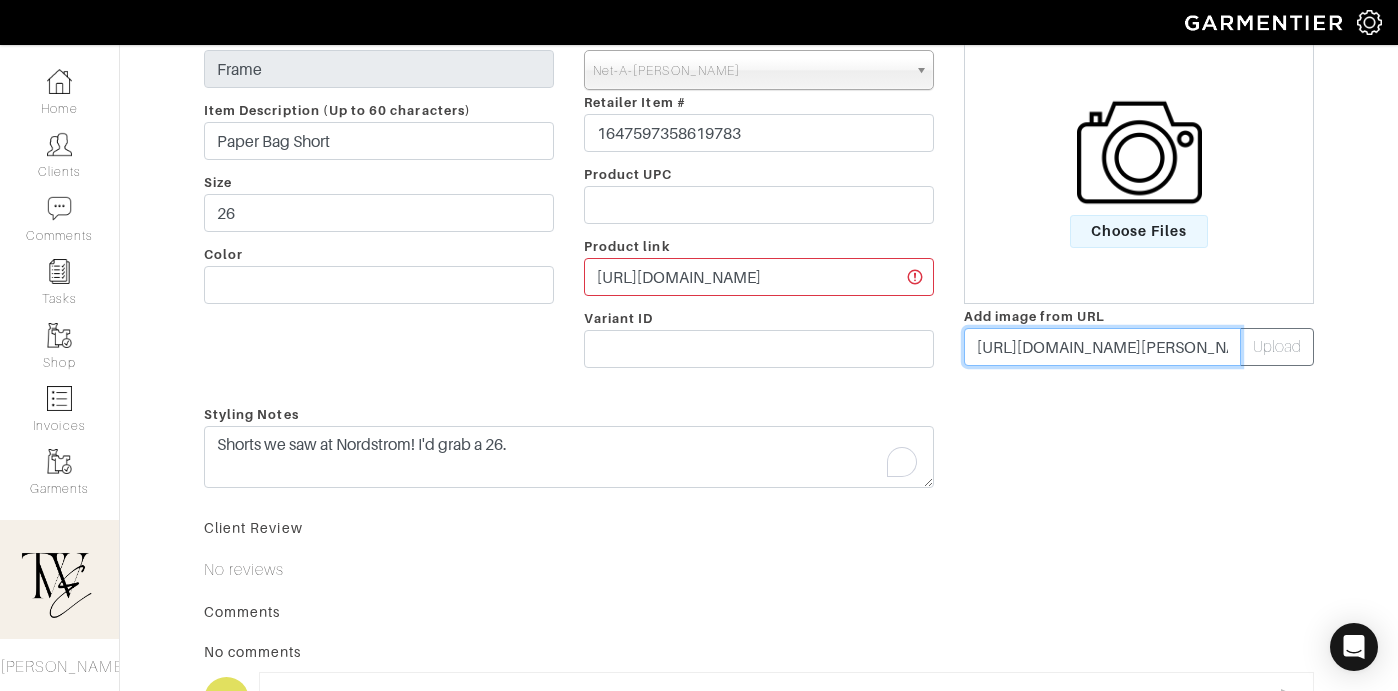 scroll, scrollTop: 0, scrollLeft: 363, axis: horizontal 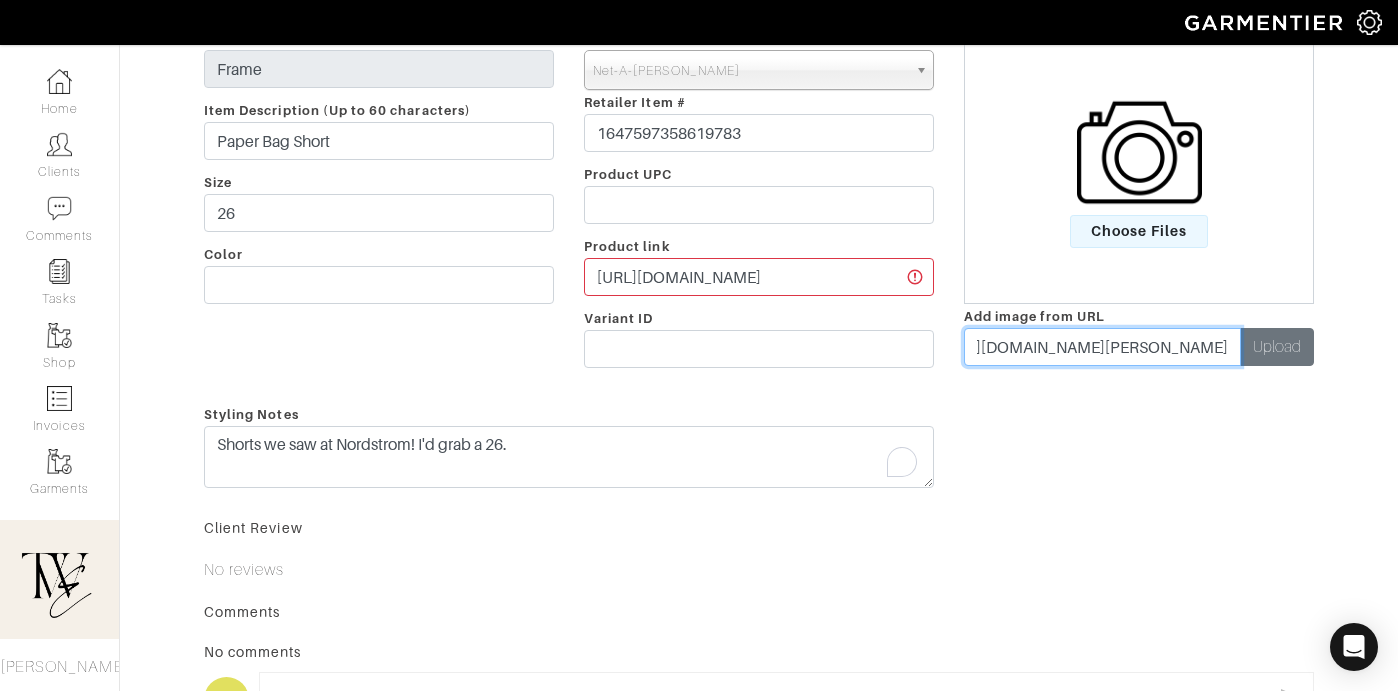 type on "https://www.net-a-porter.com/variants/images/1647597358619783/in/w2000_q60.jpg" 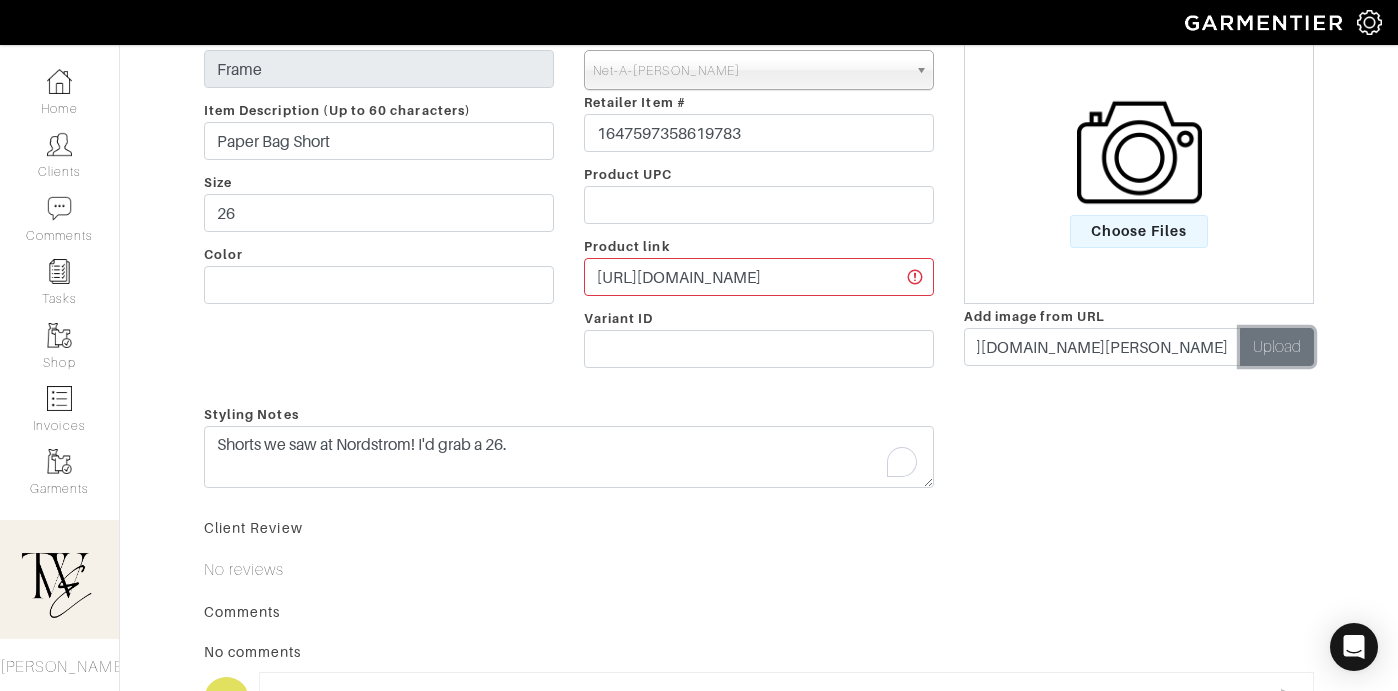 click on "Upload" at bounding box center (1277, 347) 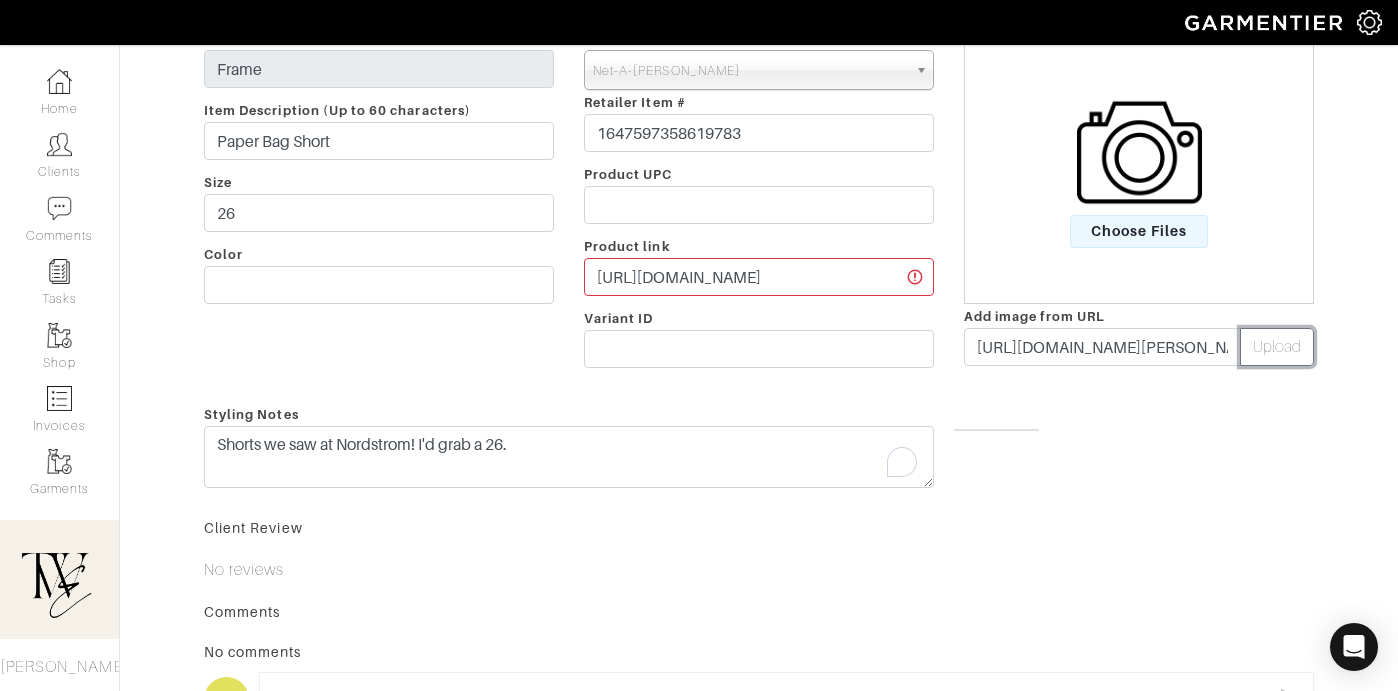 scroll, scrollTop: 0, scrollLeft: 0, axis: both 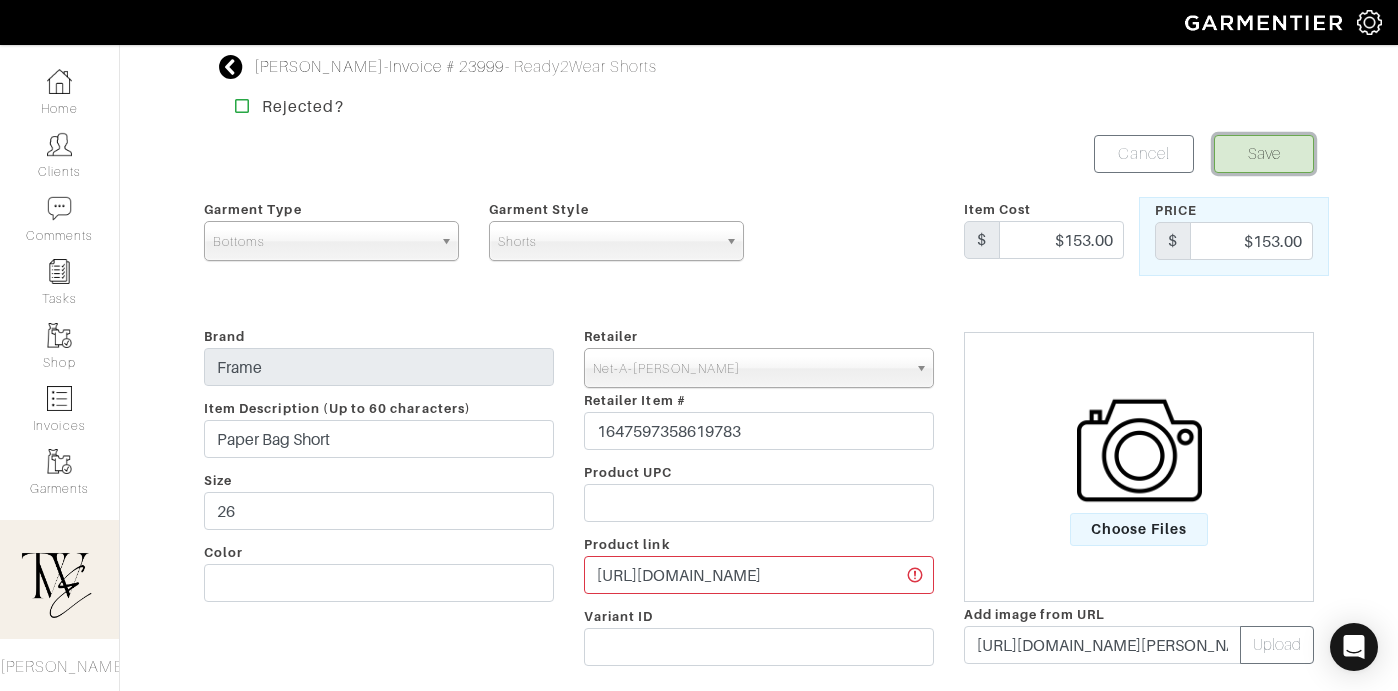 click on "Save" at bounding box center [1264, 154] 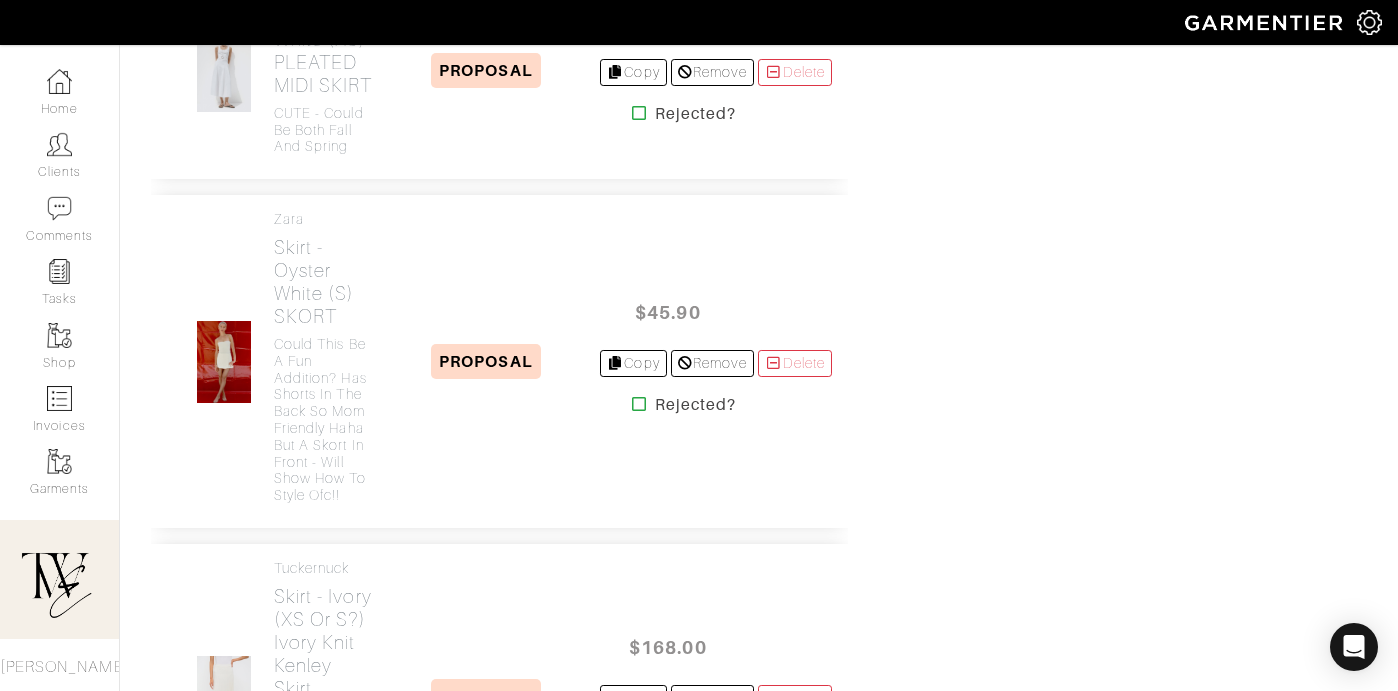 scroll, scrollTop: 3264, scrollLeft: 0, axis: vertical 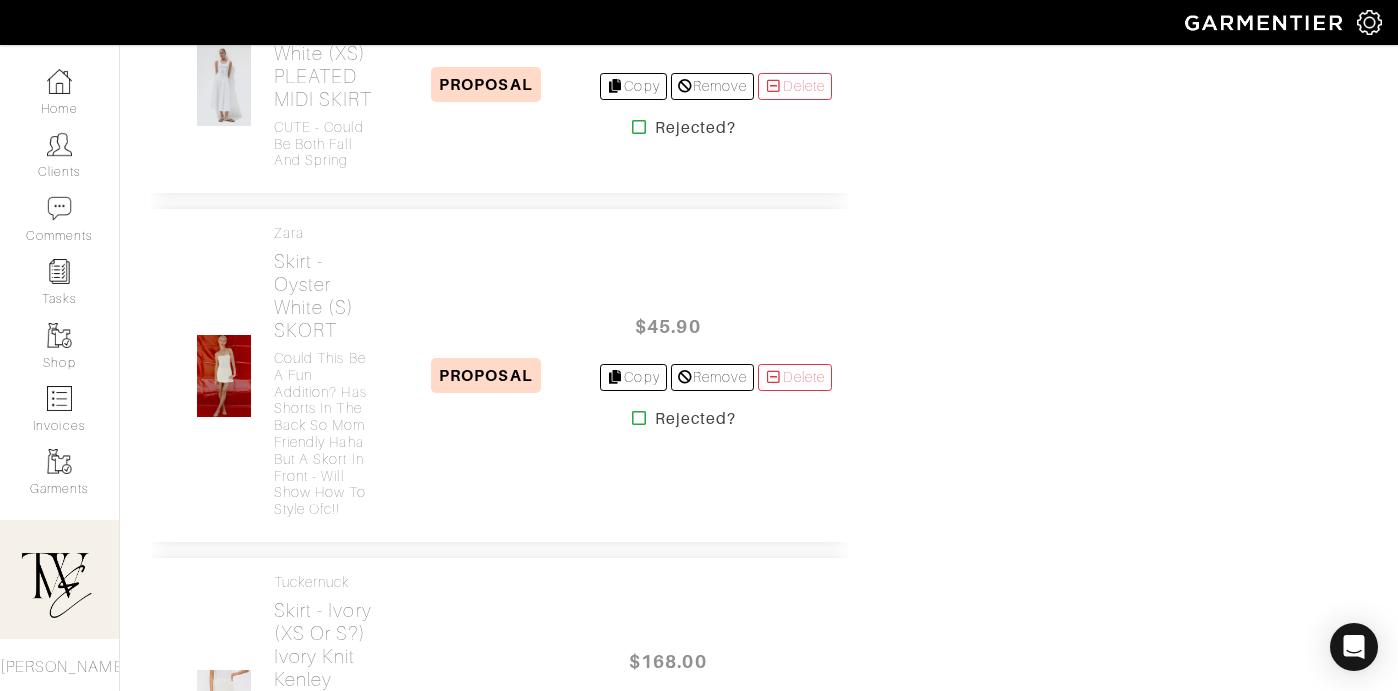 click on "Shorts -    (26)
Paper Bag Short" at bounding box center [323, -117] 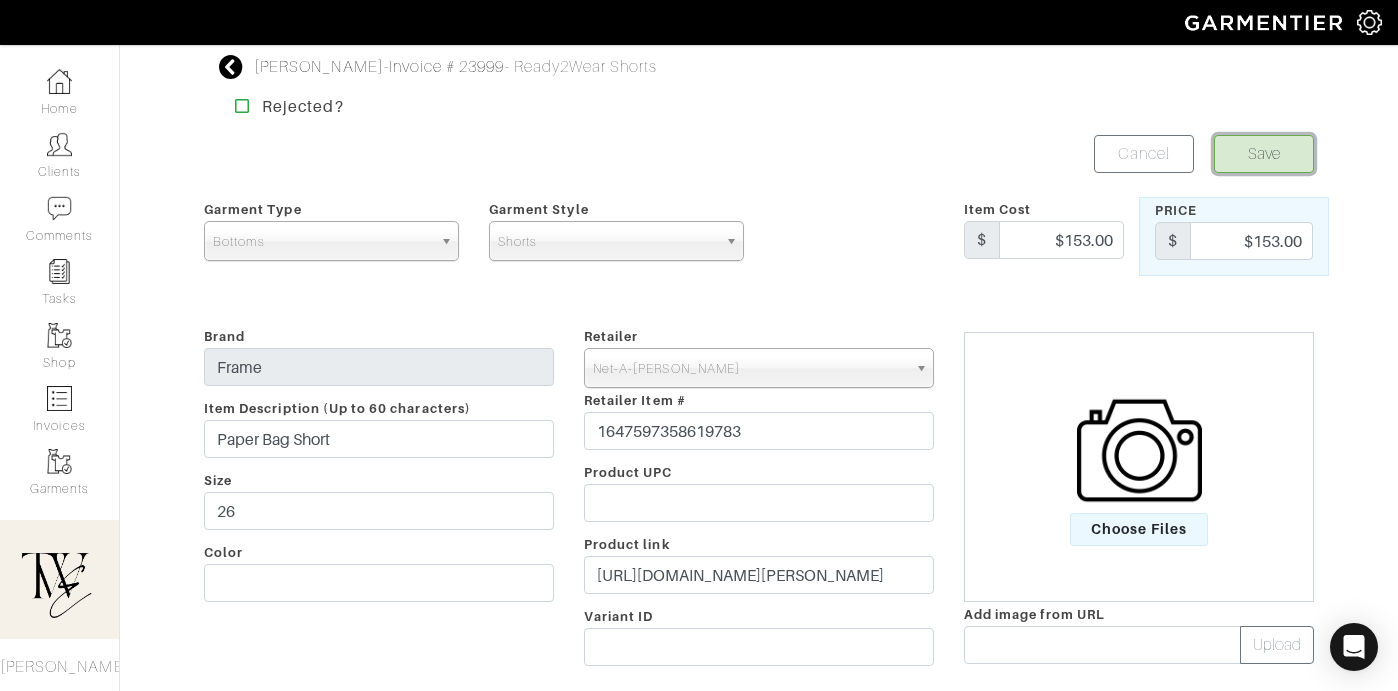 click on "Save" at bounding box center (1264, 154) 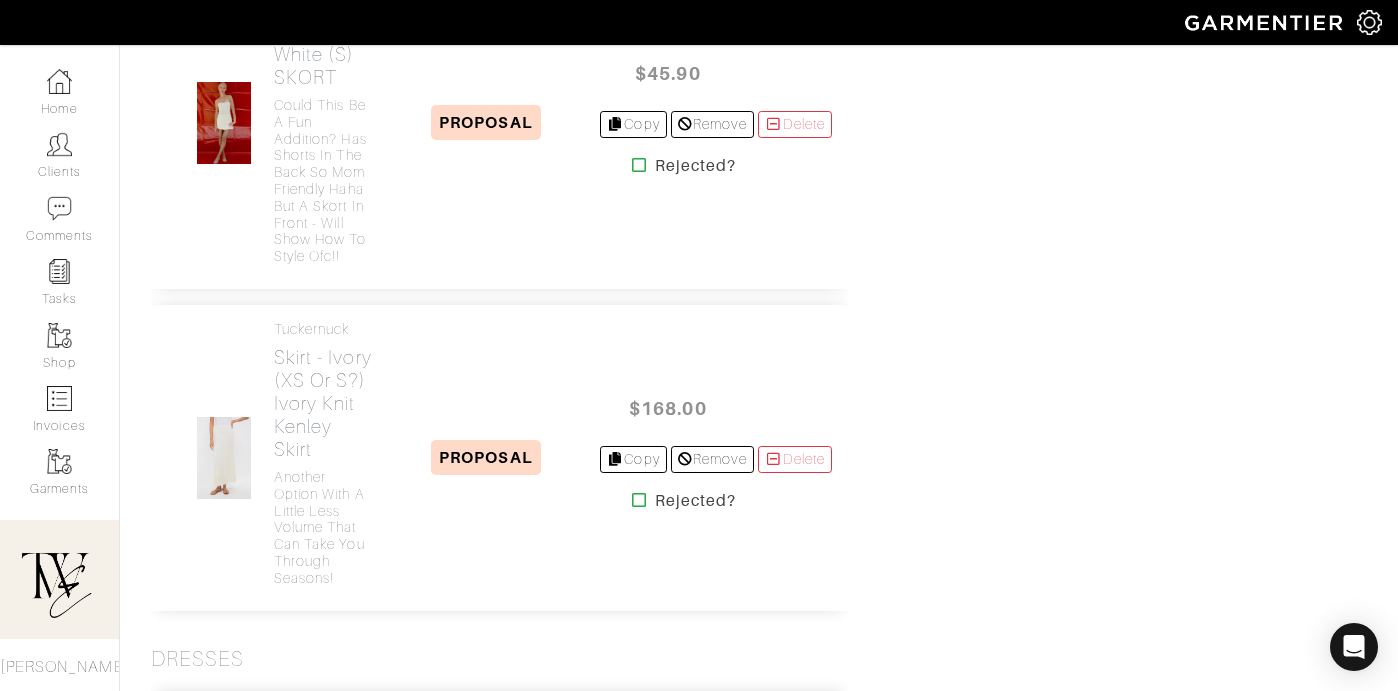 scroll, scrollTop: 3495, scrollLeft: 0, axis: vertical 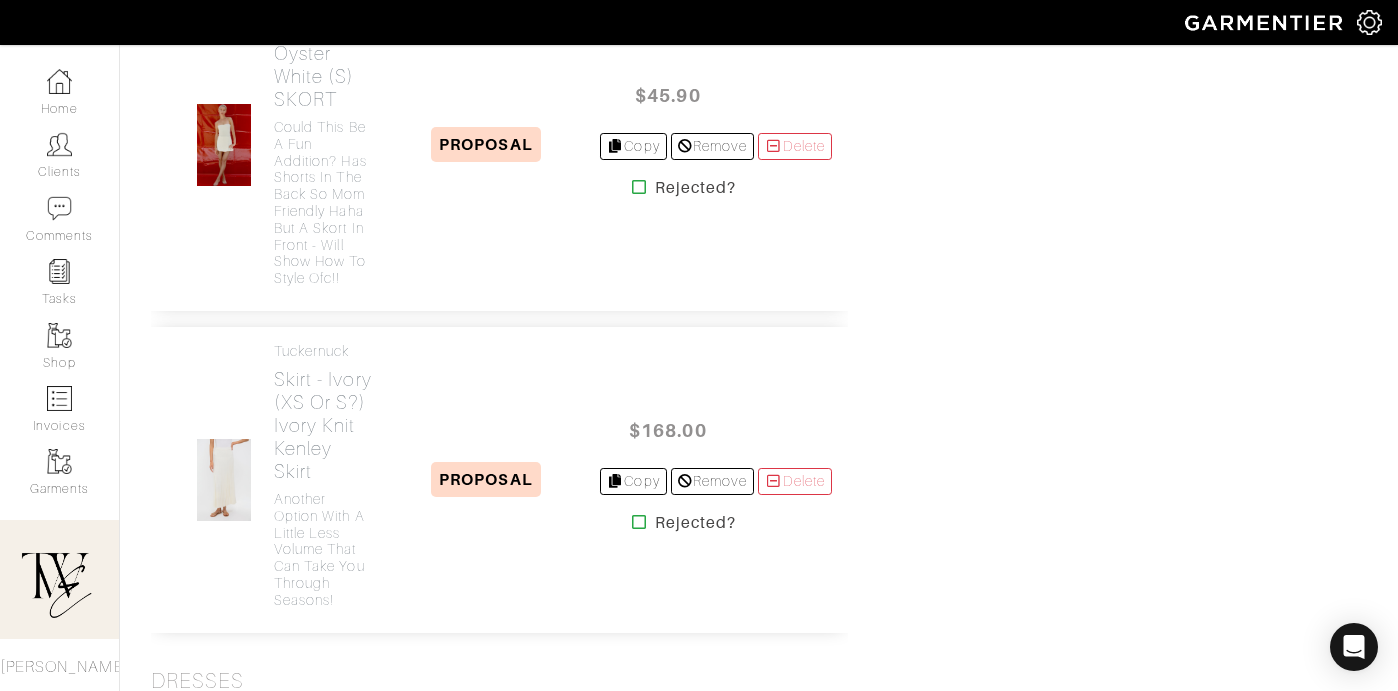 click on "Shorts -    (26)
Paper Bag Short" at bounding box center (323, -348) 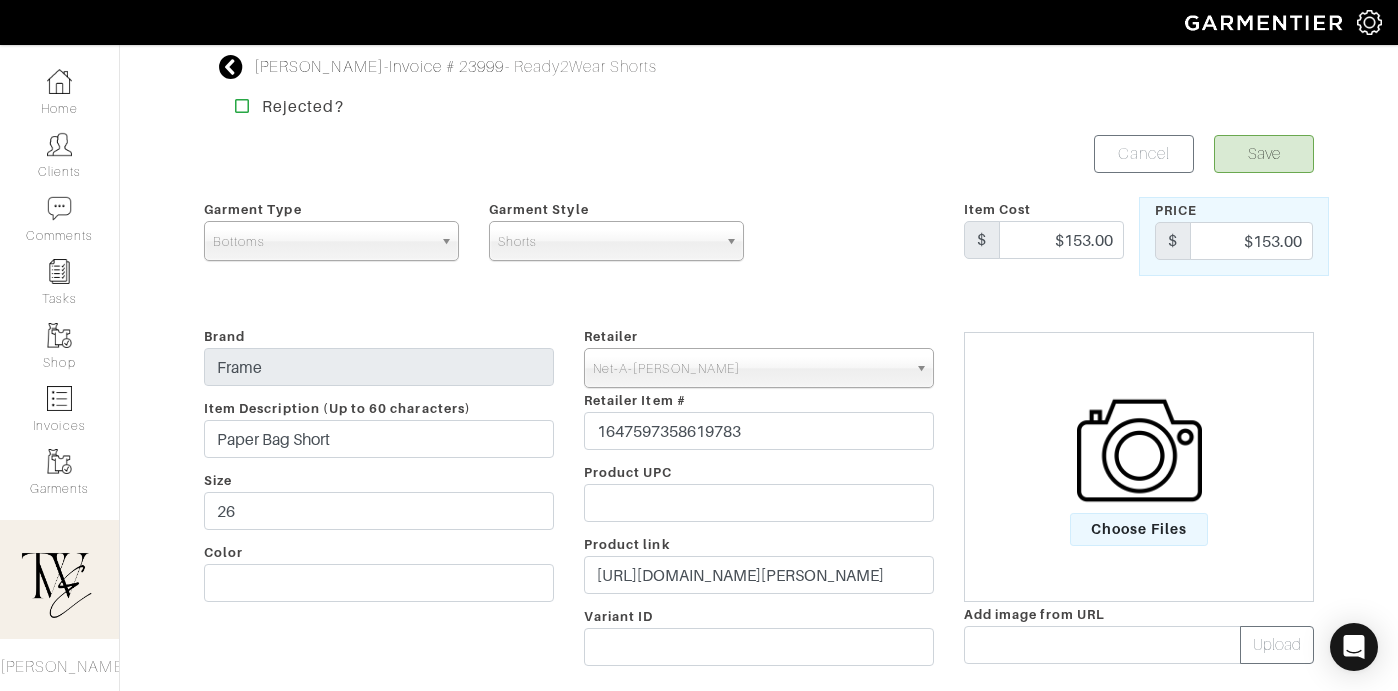 scroll, scrollTop: 341, scrollLeft: 0, axis: vertical 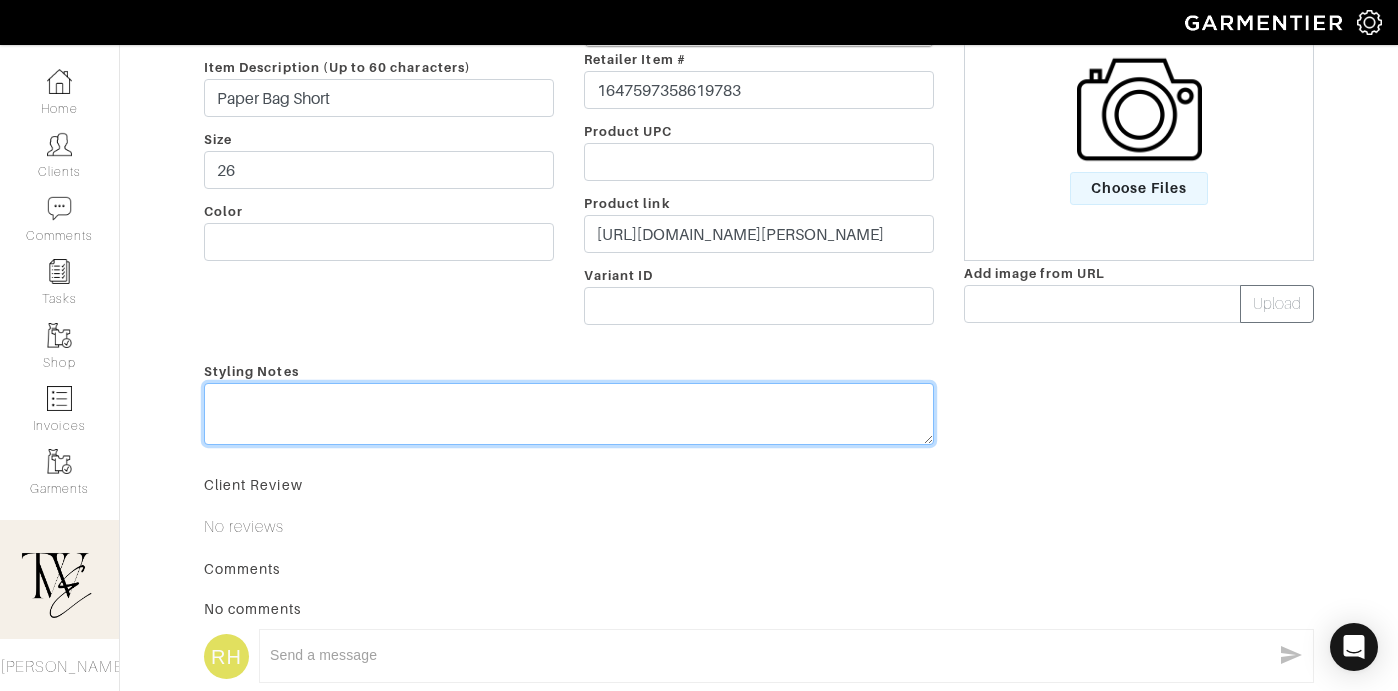 click at bounding box center [569, 414] 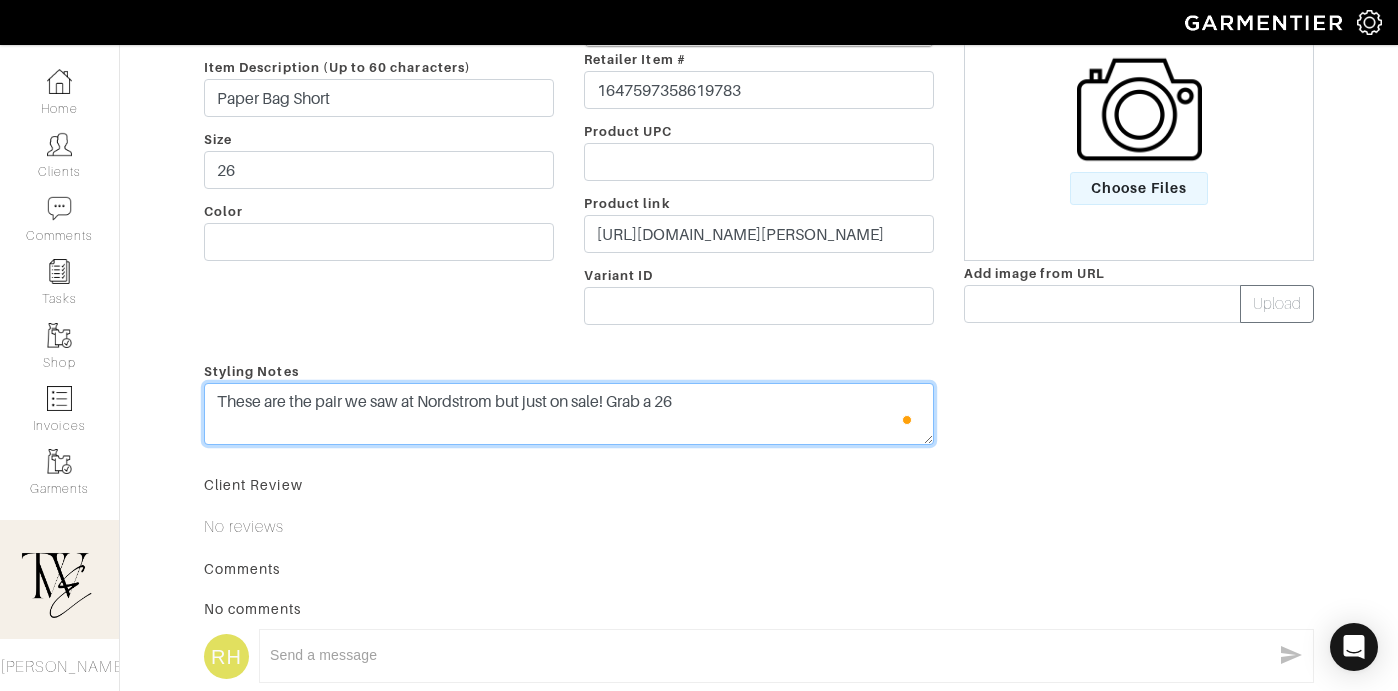 type on "These are the pair we saw at Nordstrom but just on sale! Grab a 26" 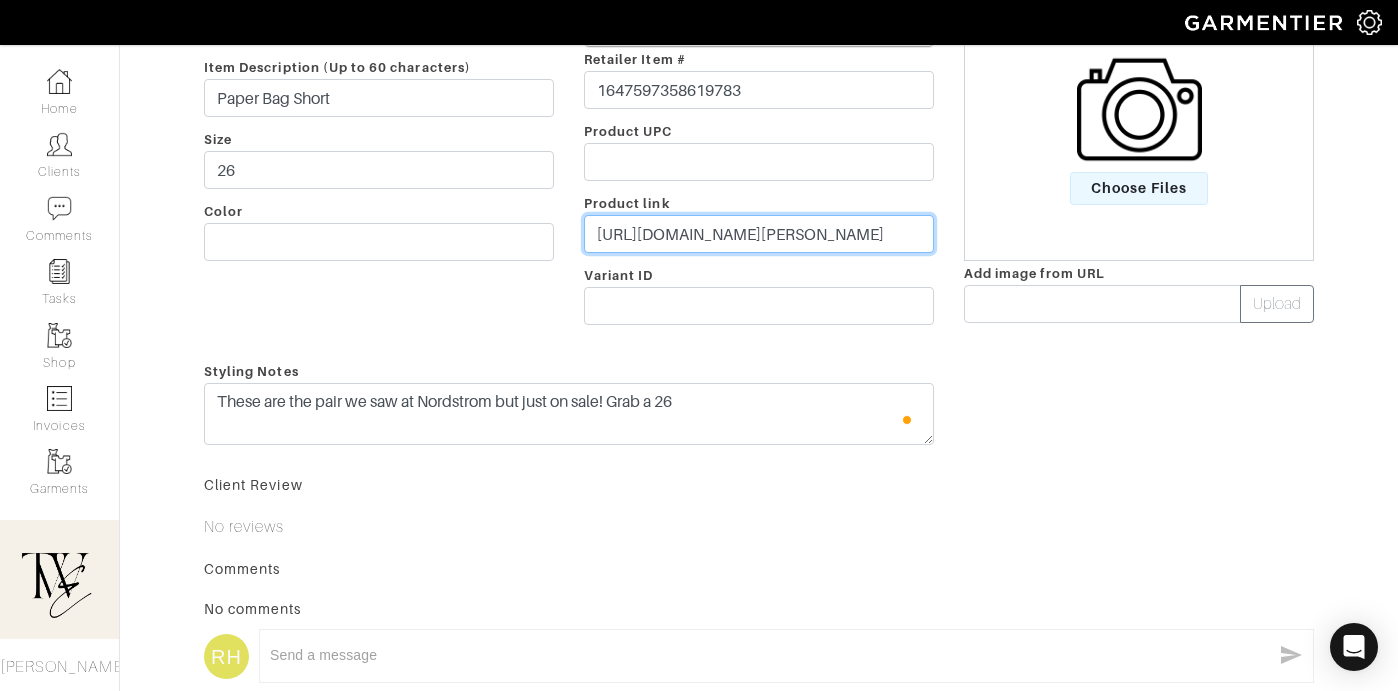 click on "https://www.net-a-porter.com/en-us/shop/product/frame/clothing/short-and-mini/the-paper-bag-belted-pleated-denim-shorts/1647597358619783?gQT=1&cm_mmc=LinkshareUS-_-8yaPBDQV8ls-_-Custom-_-LinkBuilder&utm_source=rakuten&utm_medium=affiliation&utm_campaign=US_3704027&utm_content=US_ShopMy&utm_term=8yaPBDQV8ls-axGZI6x7mKCSR0eb5BmX.w&ranMID=24449&ranEAID=8yaPBDQV8ls&ranSiteID=8yaPBDQV8ls-axGZI6x7mKCSR0eb5BmX.w&siteID=8yaPBDQV8ls-axGZI6x7mKCSR0eb5BmX.w&adj_t=663co1a&adj_campaign=US_3704027&linkshare_siteID=8yaPBDQV8ls-axGZI6x7mKCSR0eb5BmX.w&linkshare_affiliate_mid=24449" at bounding box center (759, 234) 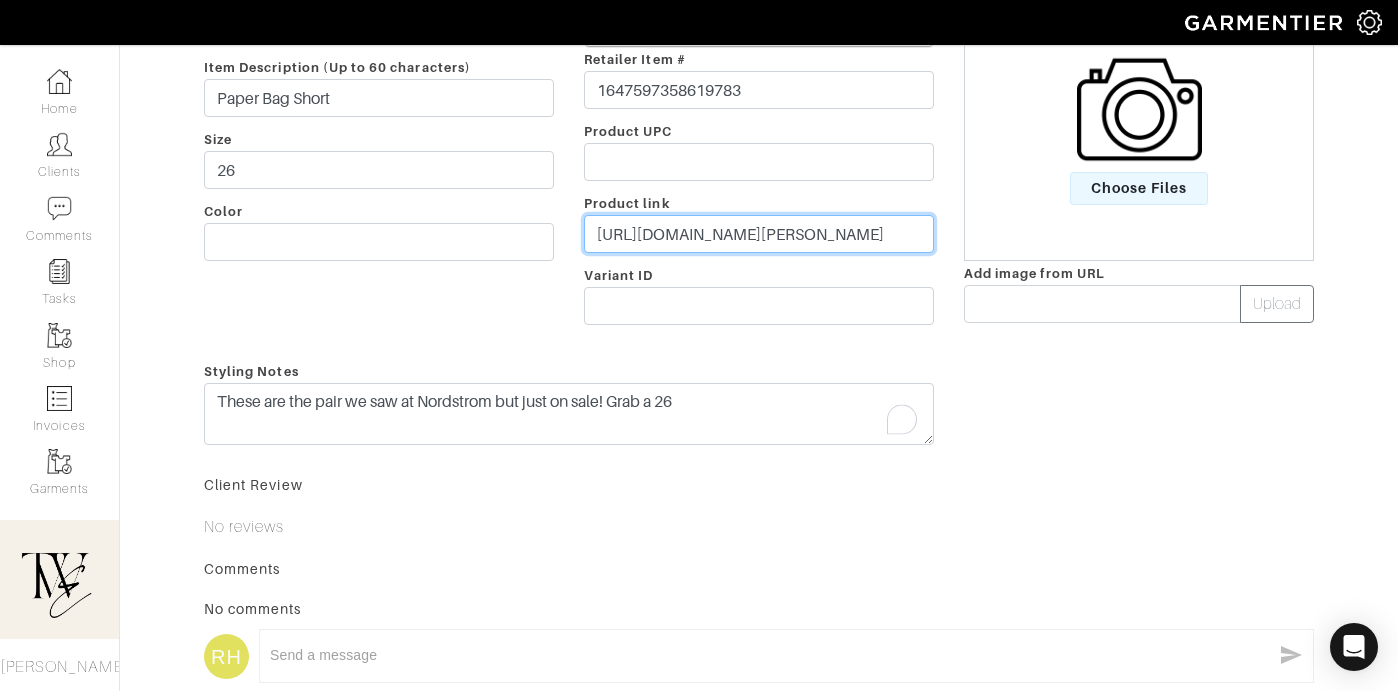 click on "https://www.net-a-porter.com/en-us/shop/product/frame/clothing/short-and-mini/the-paper-bag-belted-pleated-denim-shorts/1647597358619783?gQT=1&cm_mmc=LinkshareUS-_-8yaPBDQV8ls-_-Custom-_-LinkBuilder&utm_source=rakuten&utm_medium=affiliation&utm_campaign=US_3704027&utm_content=US_ShopMy&utm_term=8yaPBDQV8ls-axGZI6x7mKCSR0eb5BmX.w&ranMID=24449&ranEAID=8yaPBDQV8ls&ranSiteID=8yaPBDQV8ls-axGZI6x7mKCSR0eb5BmX.w&siteID=8yaPBDQV8ls-axGZI6x7mKCSR0eb5BmX.w&adj_t=663co1a&adj_campaign=US_3704027&linkshare_siteID=8yaPBDQV8ls-axGZI6x7mKCSR0eb5BmX.w&linkshare_affiliate_mid=24449" at bounding box center (759, 234) 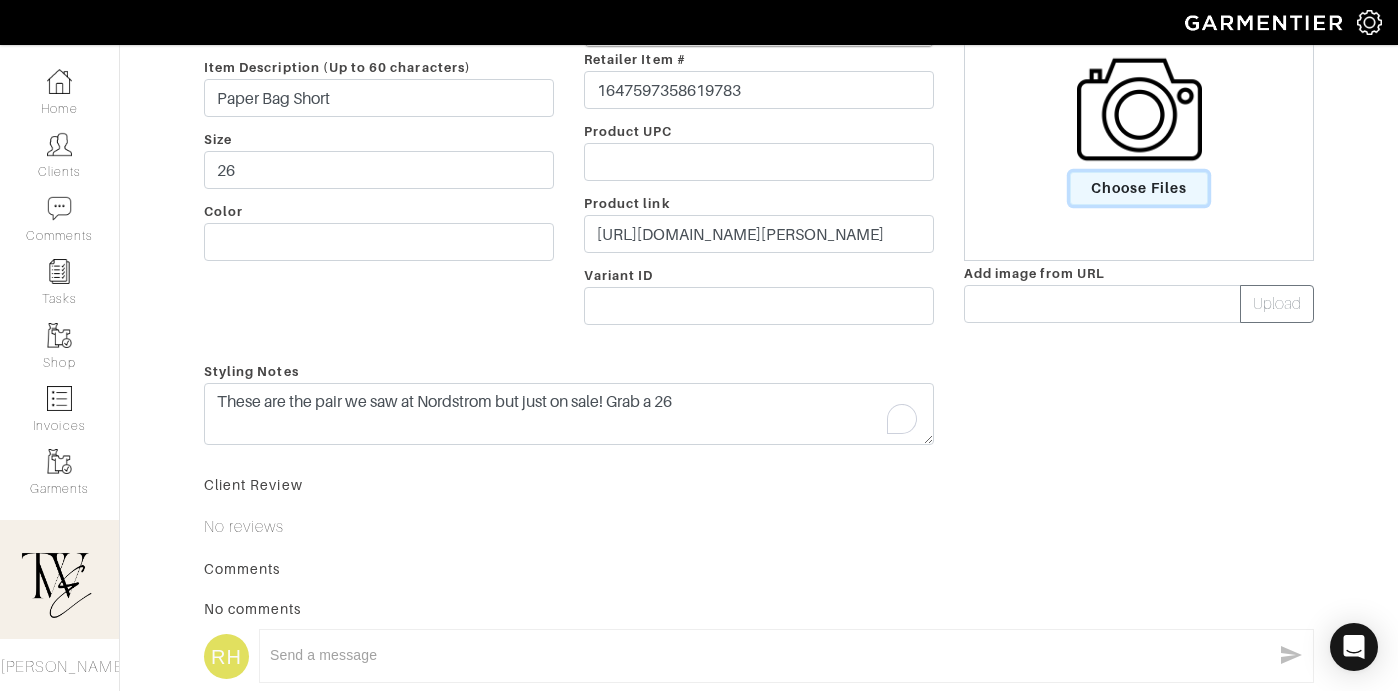 click on "Choose Files" at bounding box center [1139, 188] 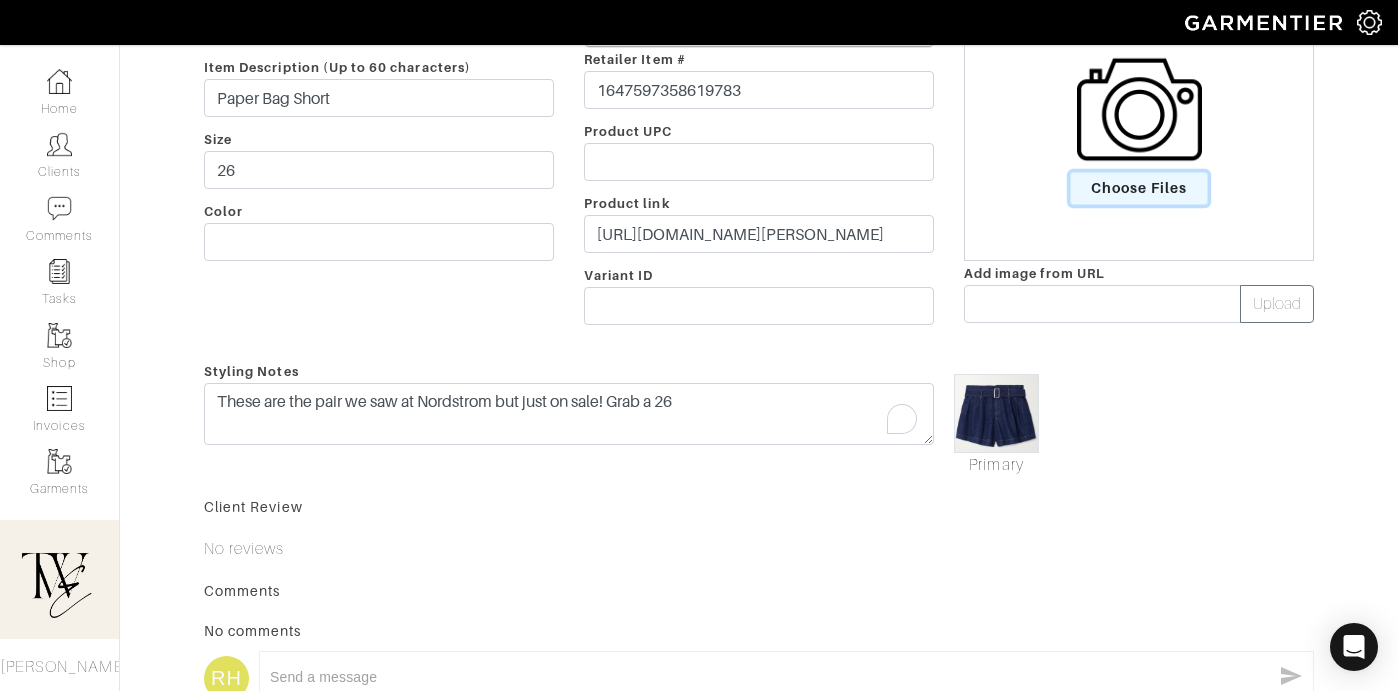 scroll, scrollTop: 0, scrollLeft: 0, axis: both 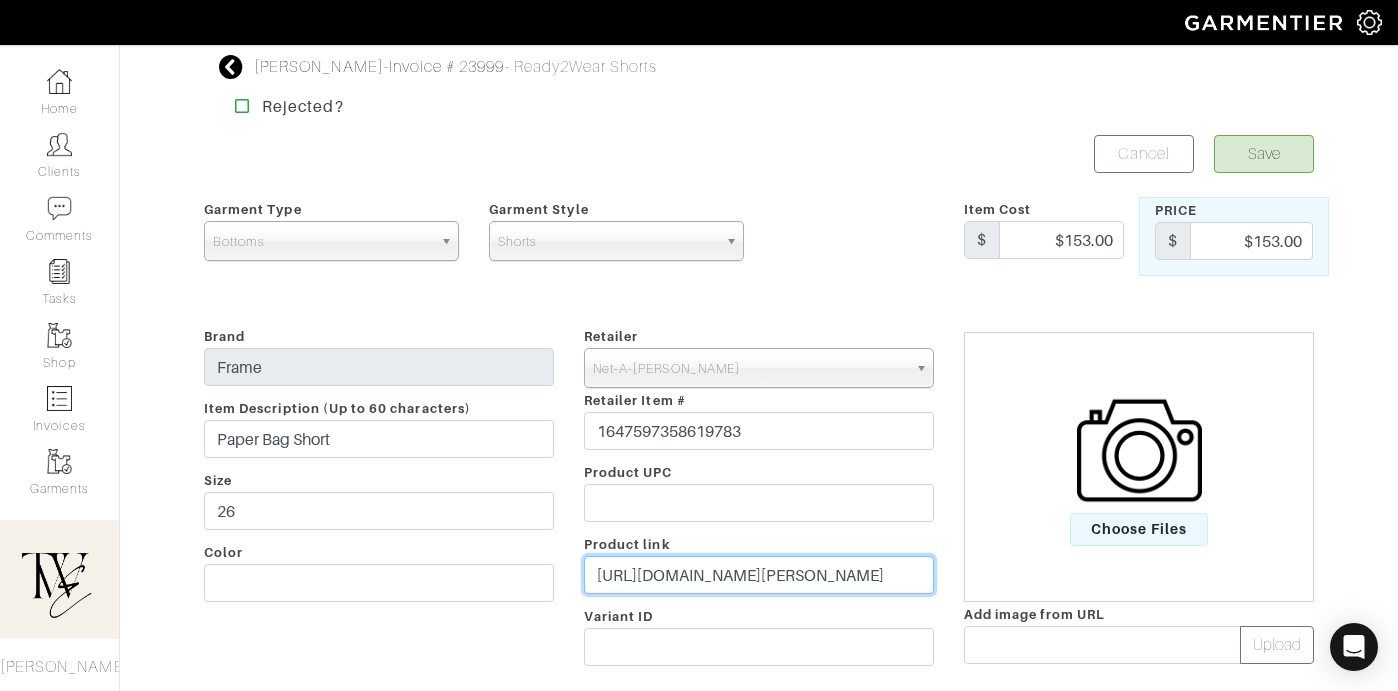 click on "https://www.net-a-porter.com/en-us/shop/product/frame/clothing/short-and-mini/the-paper-bag-belted-pleated-denim-shorts/1647597358619783?gQT=1&cm_mmc=LinkshareUS-_-8yaPBDQV8ls-_-Custom-_-LinkBuilder&utm_source=rakuten&utm_medium=affiliation&utm_campaign=US_3704027&utm_content=US_ShopMy&utm_term=8yaPBDQV8ls-axGZI6x7mKCSR0eb5BmX.w&ranMID=24449&ranEAID=8yaPBDQV8ls&ranSiteID=8yaPBDQV8ls-axGZI6x7mKCSR0eb5BmX.w&siteID=8yaPBDQV8ls-axGZI6x7mKCSR0eb5BmX.w&adj_t=663co1a&adj_campaign=US_3704027&linkshare_siteID=8yaPBDQV8ls-axGZI6x7mKCSR0eb5BmX.w&linkshare_affiliate_mid=24449" at bounding box center [759, 575] 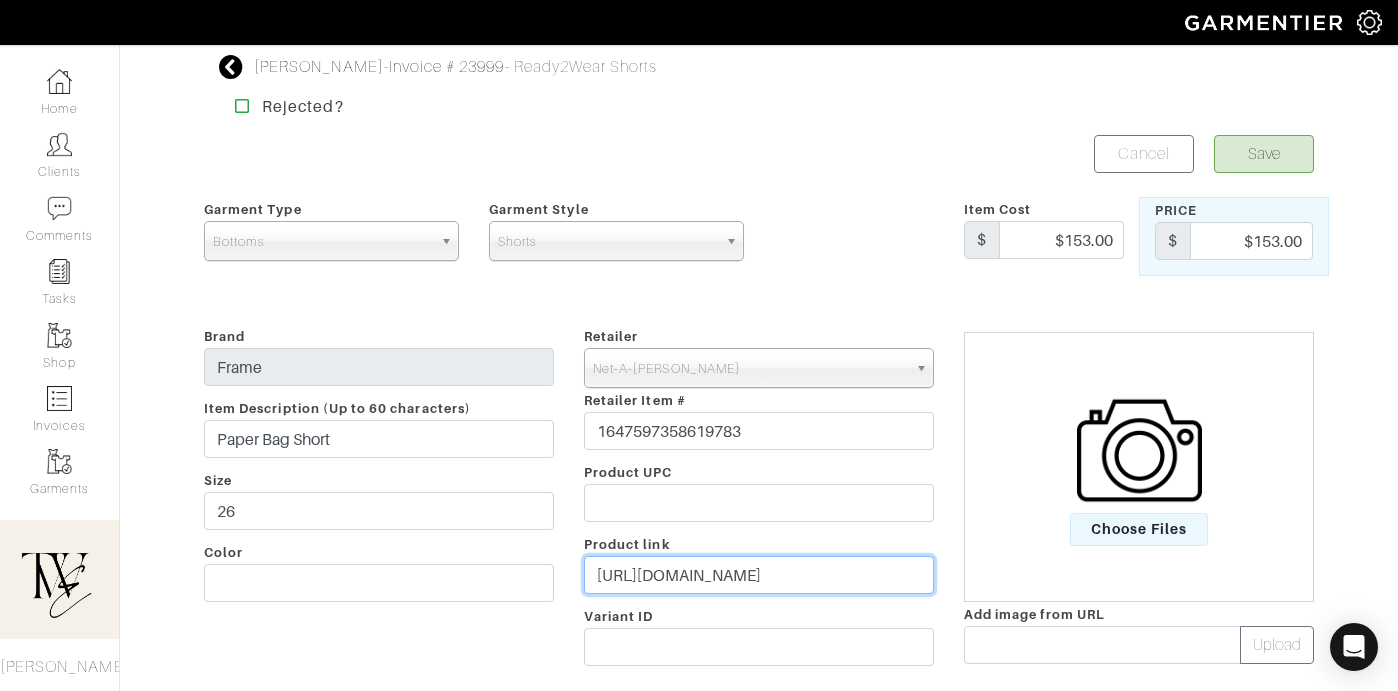 type on "https://go.shopmy.us/p-20492542" 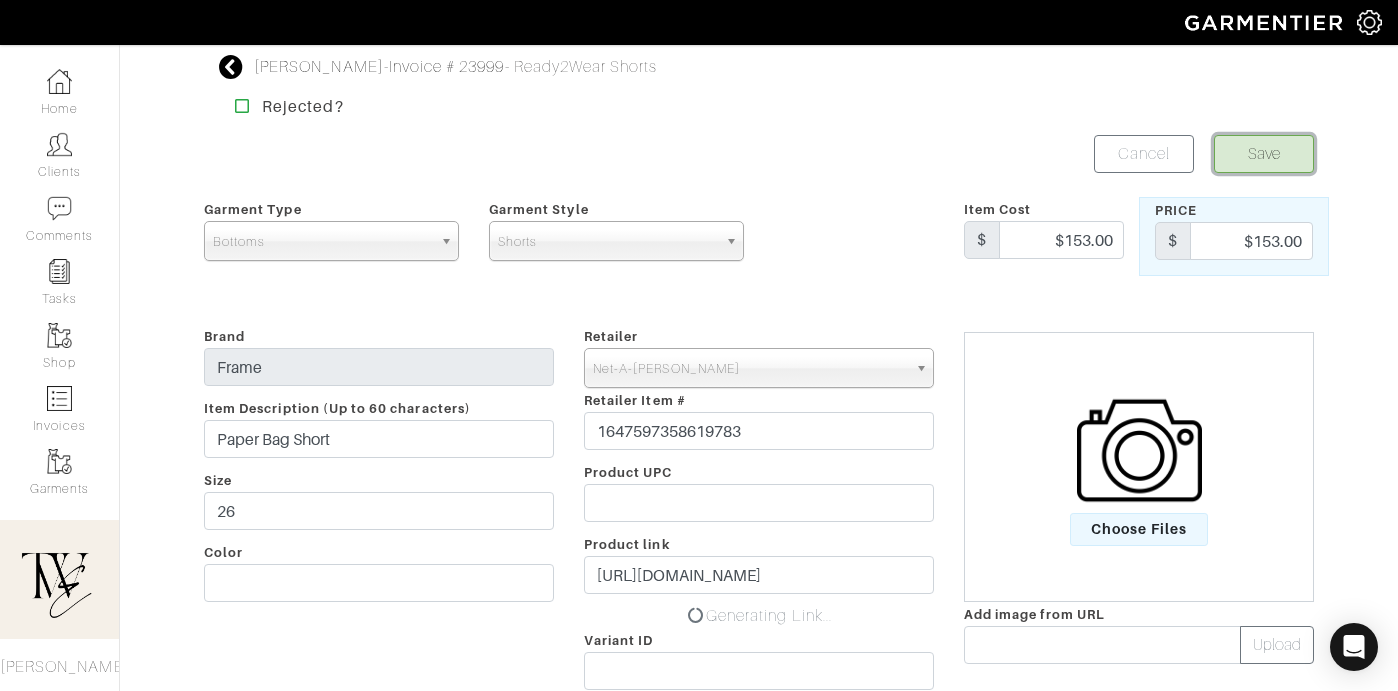 click on "Save" at bounding box center [1264, 154] 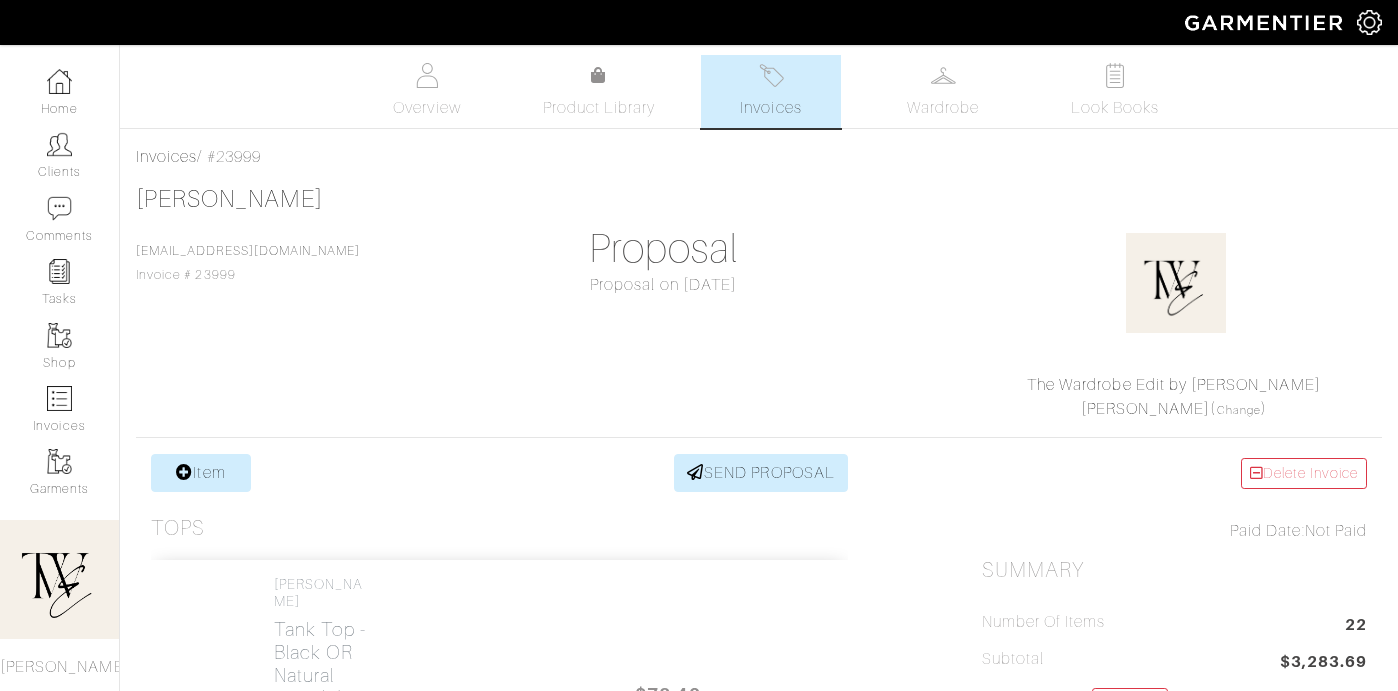 scroll, scrollTop: 0, scrollLeft: 0, axis: both 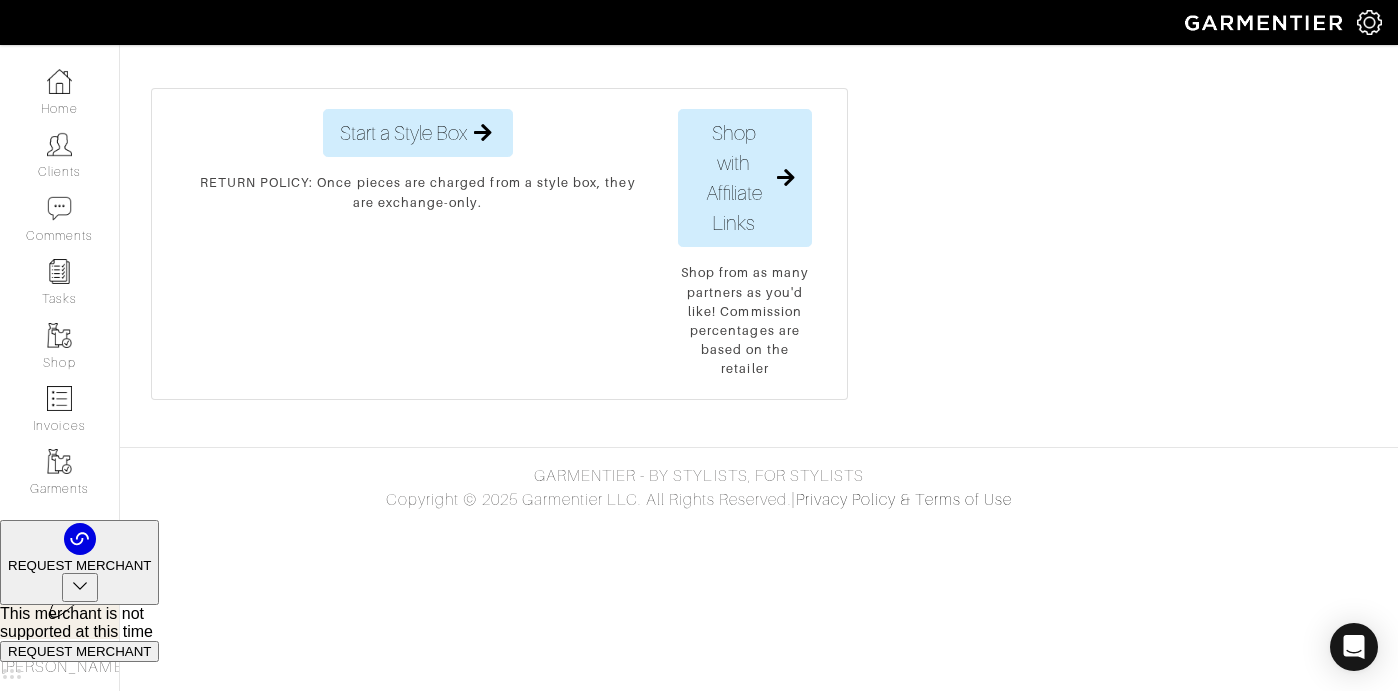 click on "Belt -   Black & Gold (XS/S)
No. 10 Black Belt" at bounding box center [323, -54] 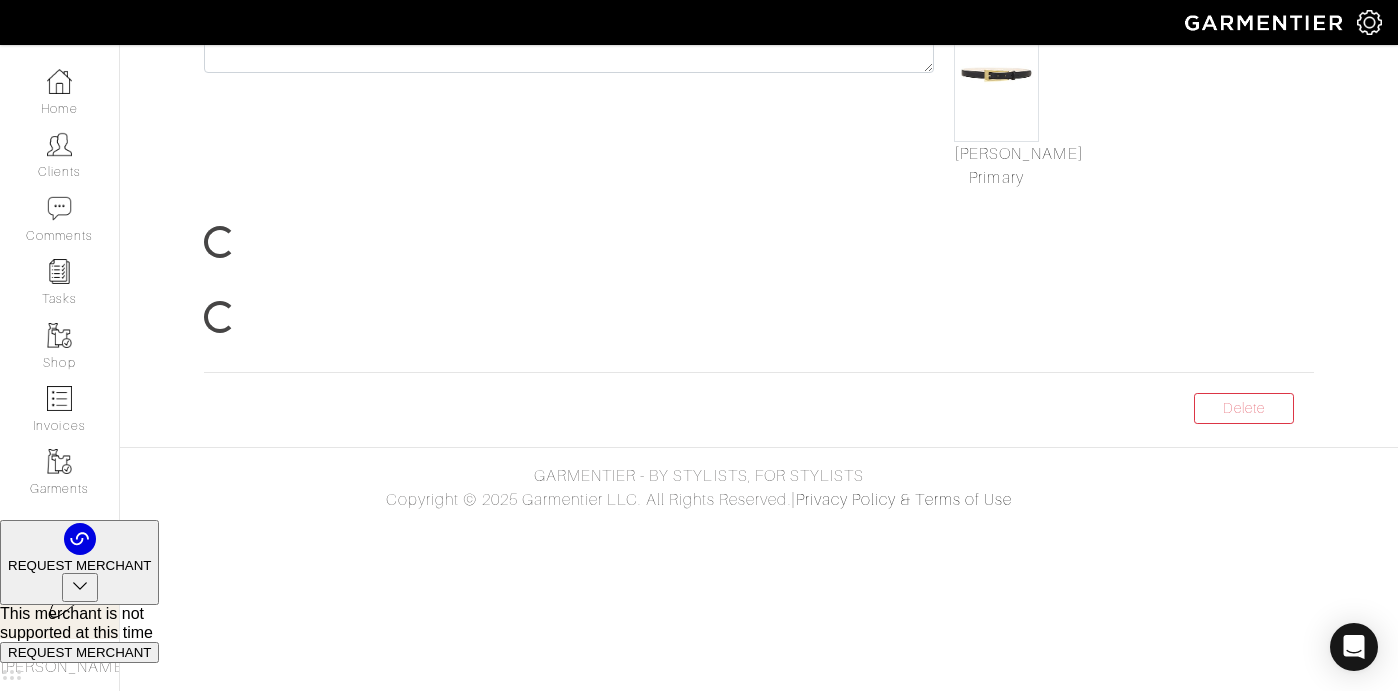 scroll, scrollTop: 0, scrollLeft: 0, axis: both 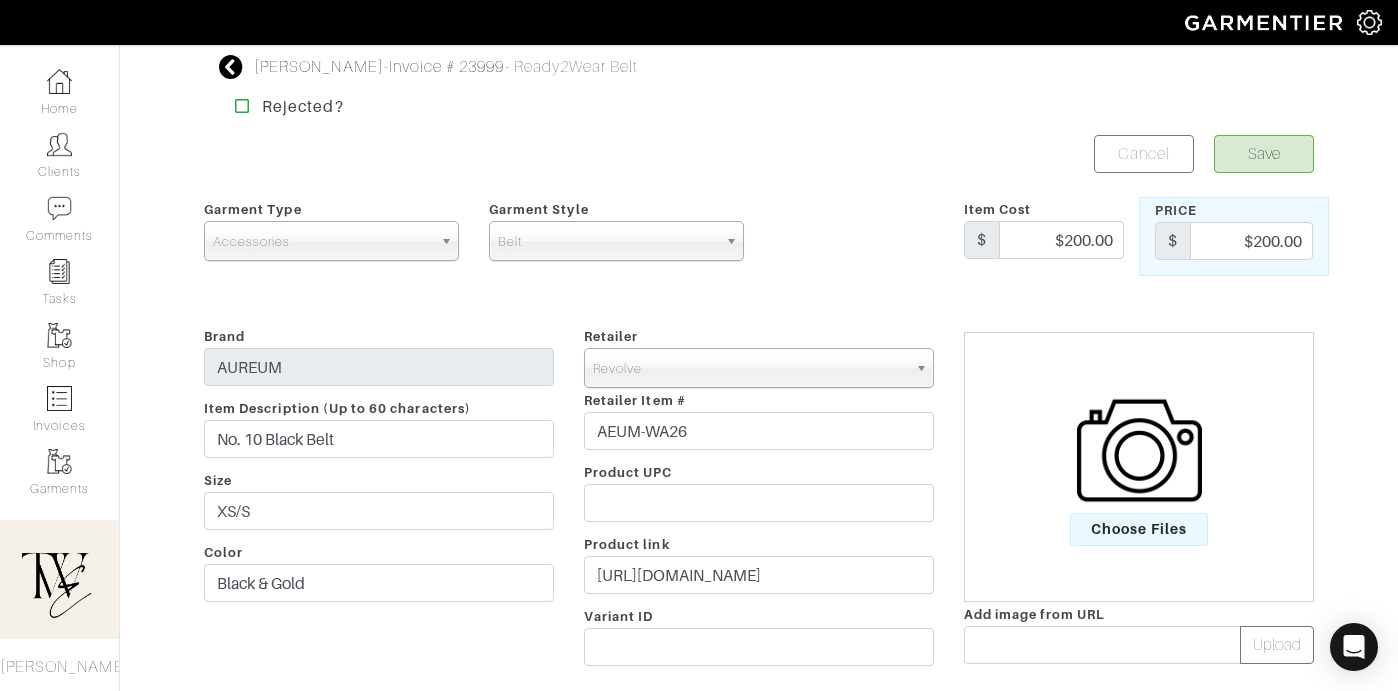 click on "Retailer
-
032c
1017 ALYX 9SM
111SKIN
11 by [PERSON_NAME]
11 [PERSON_NAME]
12 Storeez
1822 Denim
19 [PERSON_NAME]
1 Atelier
1.STATE
21 Drops
24/7 Perspective
24S
27 EDIT
2Xist
31 Bits
3.1 [PERSON_NAME]
34 Heritage
360 Cashmere
37 Extreme Actives
3LAB
3x1
47
4SI3NNA
525
525 America Plus
5Twelve
6397
[DOMAIN_NAME]
[GEOGRAPHIC_DATA] by Pooja
7 Diamonds
7 For All Mankind
8-Bit
8G
8Greens
8 Oak Lane
8 Other Reasons
99% IS
9seed
AARKE
[PERSON_NAME]
Abella
Abercrombie & Fitch
ABLE
Abstract
Abyss
AC
Ace & Jig
Acler
Acne Studios
A-Cold-Wall*
Acorn
Acqua di Parma
Acrylic
Acynetic
[PERSON_NAME]
[PERSON_NAME]
Add Down
Addiction
[PERSON_NAME]
ADDITION ELLE LOVE AND LEGEND
Adeam
[PERSON_NAME] and [PERSON_NAME] Error
adidas
[PERSON_NAME]
ADL
Adora
ADORE
ADORNIA
[PERSON_NAME]
[PERSON_NAME]
[PERSON_NAME]
[PERSON_NAME]
Aelfie
Aer
Aerin
[PERSON_NAME]
Aesop
Aesther Ekme" at bounding box center (759, 500) 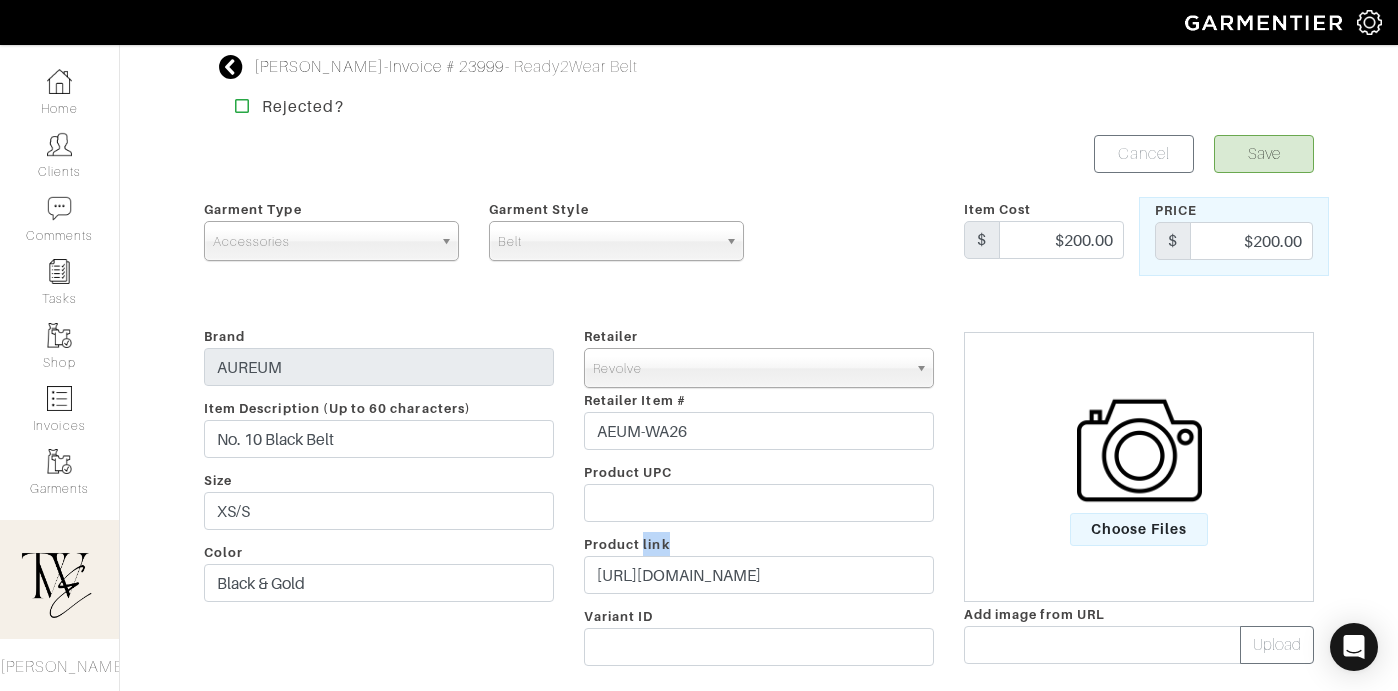 click on "Retailer
-
032c
1017 ALYX 9SM
111SKIN
11 by [PERSON_NAME]
11 [PERSON_NAME]
12 Storeez
1822 Denim
19 [PERSON_NAME]
1 Atelier
1.STATE
21 Drops
24/7 Perspective
24S
27 EDIT
2Xist
31 Bits
3.1 [PERSON_NAME]
34 Heritage
360 Cashmere
37 Extreme Actives
3LAB
3x1
47
4SI3NNA
525
525 America Plus
5Twelve
6397
[DOMAIN_NAME]
[GEOGRAPHIC_DATA] by Pooja
7 Diamonds
7 For All Mankind
8-Bit
8G
8Greens
8 Oak Lane
8 Other Reasons
99% IS
9seed
AARKE
[PERSON_NAME]
Abella
Abercrombie & Fitch
ABLE
Abstract
Abyss
AC
Ace & Jig
Acler
Acne Studios
A-Cold-Wall*
Acorn
Acqua di Parma
Acrylic
Acynetic
[PERSON_NAME]
[PERSON_NAME]
Add Down
Addiction
[PERSON_NAME]
ADDITION ELLE LOVE AND LEGEND
Adeam
[PERSON_NAME] and [PERSON_NAME] Error
adidas
[PERSON_NAME]
ADL
Adora
ADORE
ADORNIA
[PERSON_NAME]
[PERSON_NAME]
[PERSON_NAME]
[PERSON_NAME]
Aelfie
Aer
Aerin
[PERSON_NAME]
Aesop
Aesther Ekme" at bounding box center [759, 500] 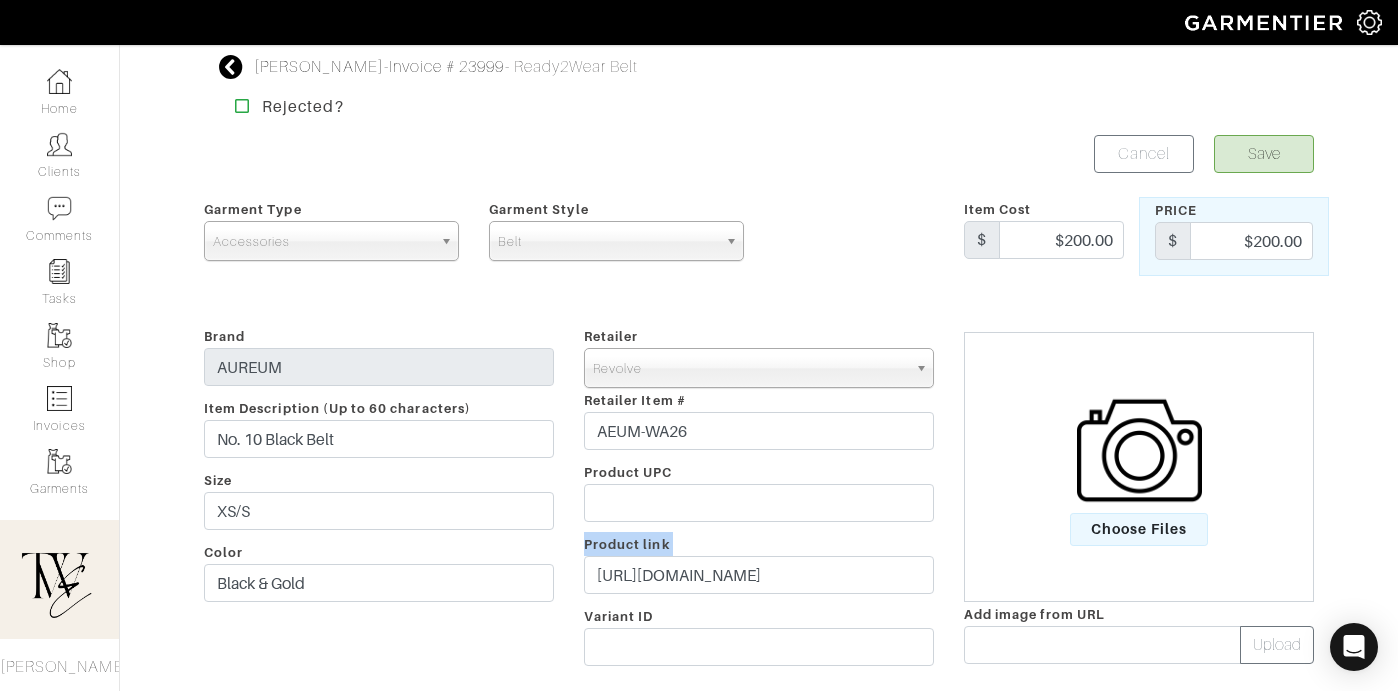 click on "Retailer
-
032c
1017 ALYX 9SM
111SKIN
11 by [PERSON_NAME]
11 [PERSON_NAME]
12 Storeez
1822 Denim
19 [PERSON_NAME]
1 Atelier
1.STATE
21 Drops
24/7 Perspective
24S
27 EDIT
2Xist
31 Bits
3.1 [PERSON_NAME]
34 Heritage
360 Cashmere
37 Extreme Actives
3LAB
3x1
47
4SI3NNA
525
525 America Plus
5Twelve
6397
[DOMAIN_NAME]
[GEOGRAPHIC_DATA] by Pooja
7 Diamonds
7 For All Mankind
8-Bit
8G
8Greens
8 Oak Lane
8 Other Reasons
99% IS
9seed
AARKE
[PERSON_NAME]
Abella
Abercrombie & Fitch
ABLE
Abstract
Abyss
AC
Ace & Jig
Acler
Acne Studios
A-Cold-Wall*
Acorn
Acqua di Parma
Acrylic
Acynetic
[PERSON_NAME]
[PERSON_NAME]
Add Down
Addiction
[PERSON_NAME]
ADDITION ELLE LOVE AND LEGEND
Adeam
[PERSON_NAME] and [PERSON_NAME] Error
adidas
[PERSON_NAME]
ADL
Adora
ADORE
ADORNIA
[PERSON_NAME]
[PERSON_NAME]
[PERSON_NAME]
[PERSON_NAME]
Aelfie
Aer
Aerin
[PERSON_NAME]
Aesop
Aesther Ekme" at bounding box center [759, 500] 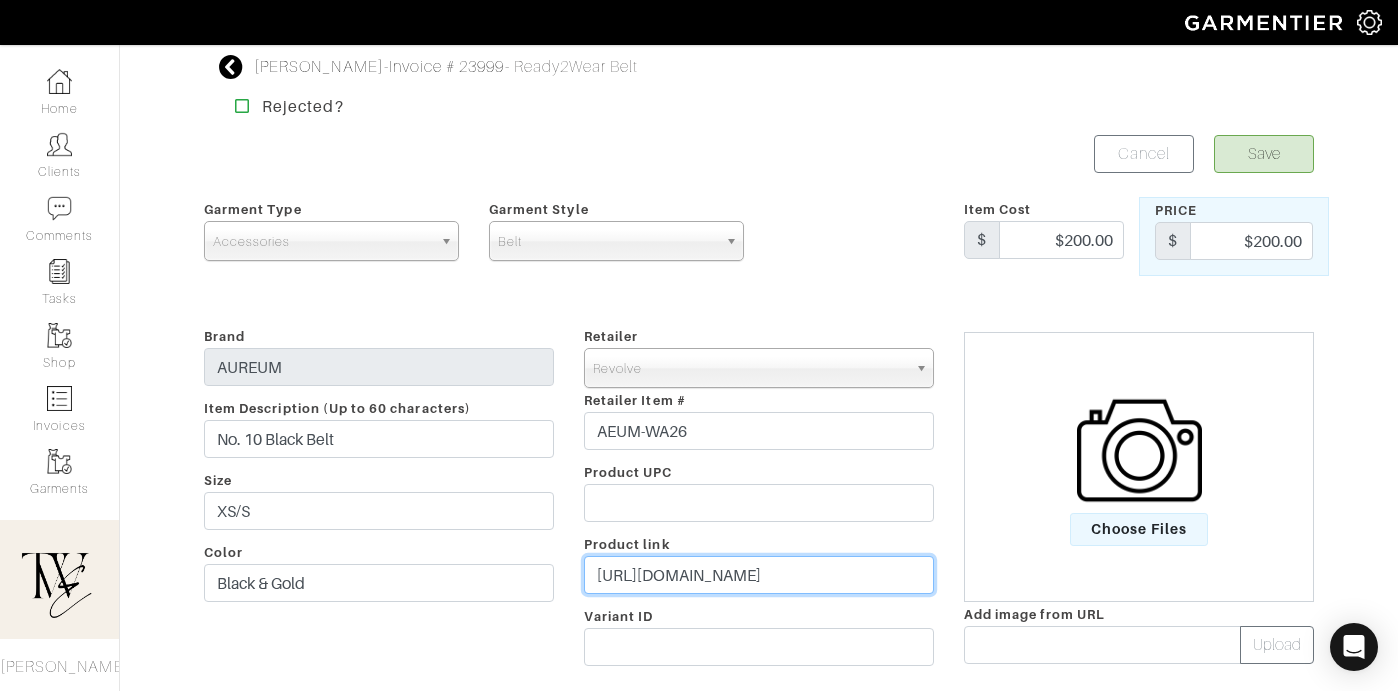 click on "[URL][DOMAIN_NAME]" at bounding box center (759, 575) 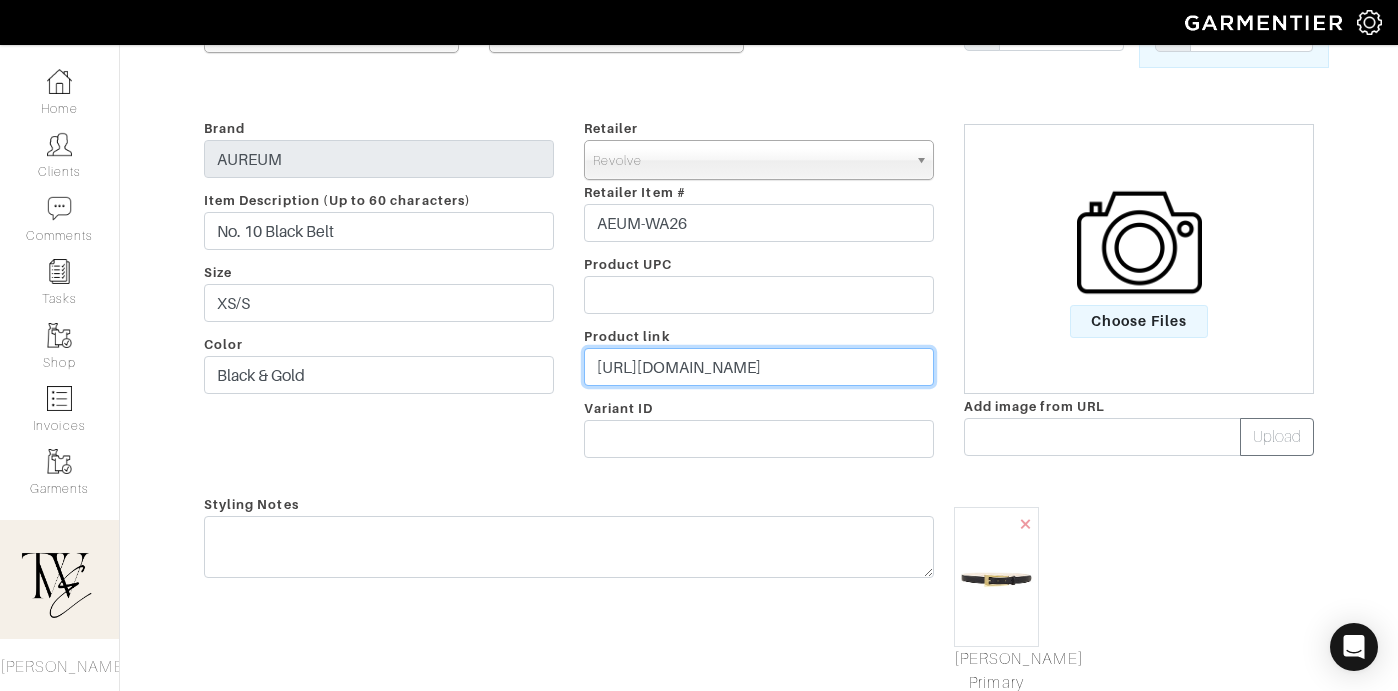 type on "https://rvlv.me/bllvgu" 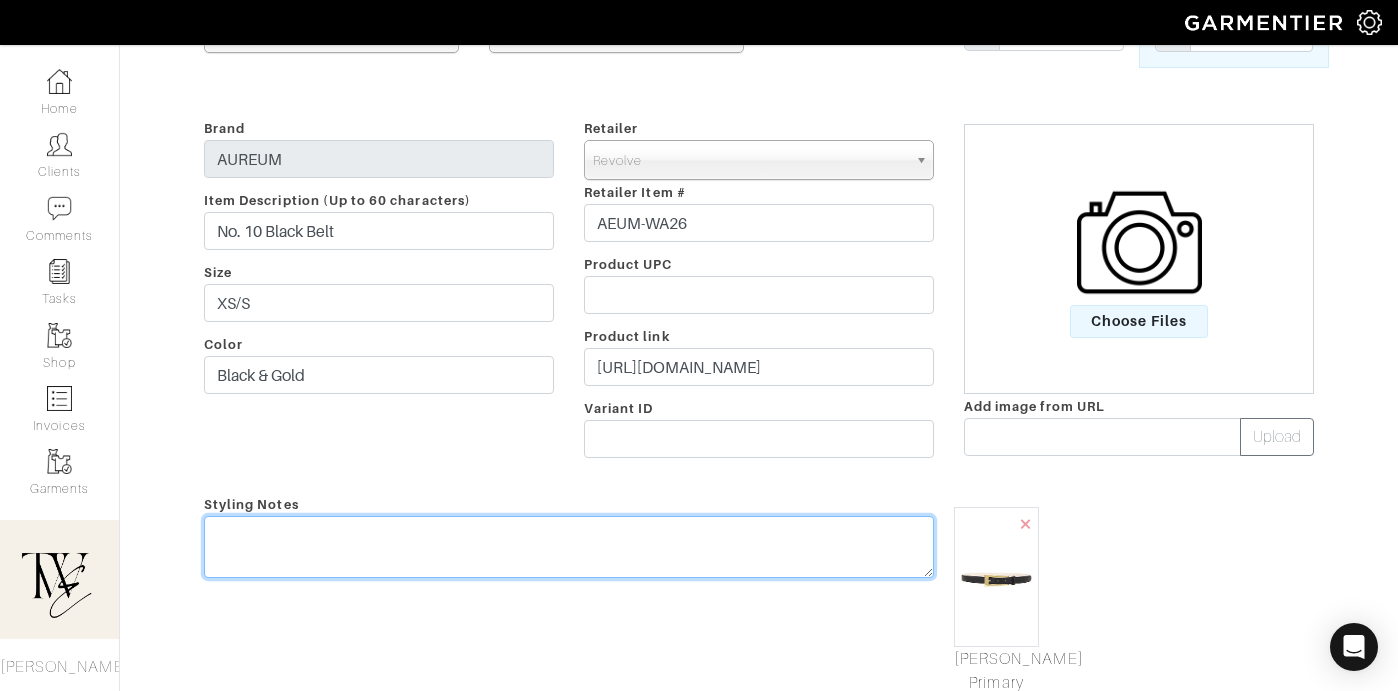 click at bounding box center (569, 547) 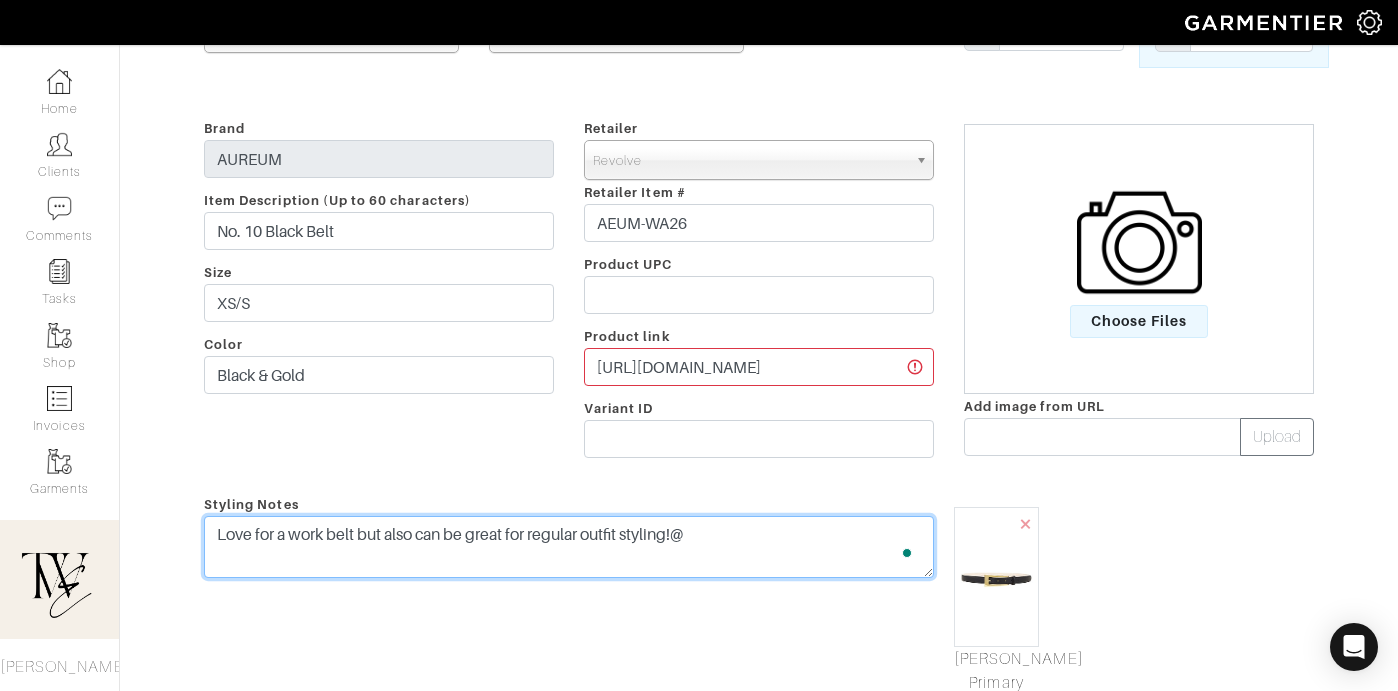 scroll, scrollTop: 0, scrollLeft: 0, axis: both 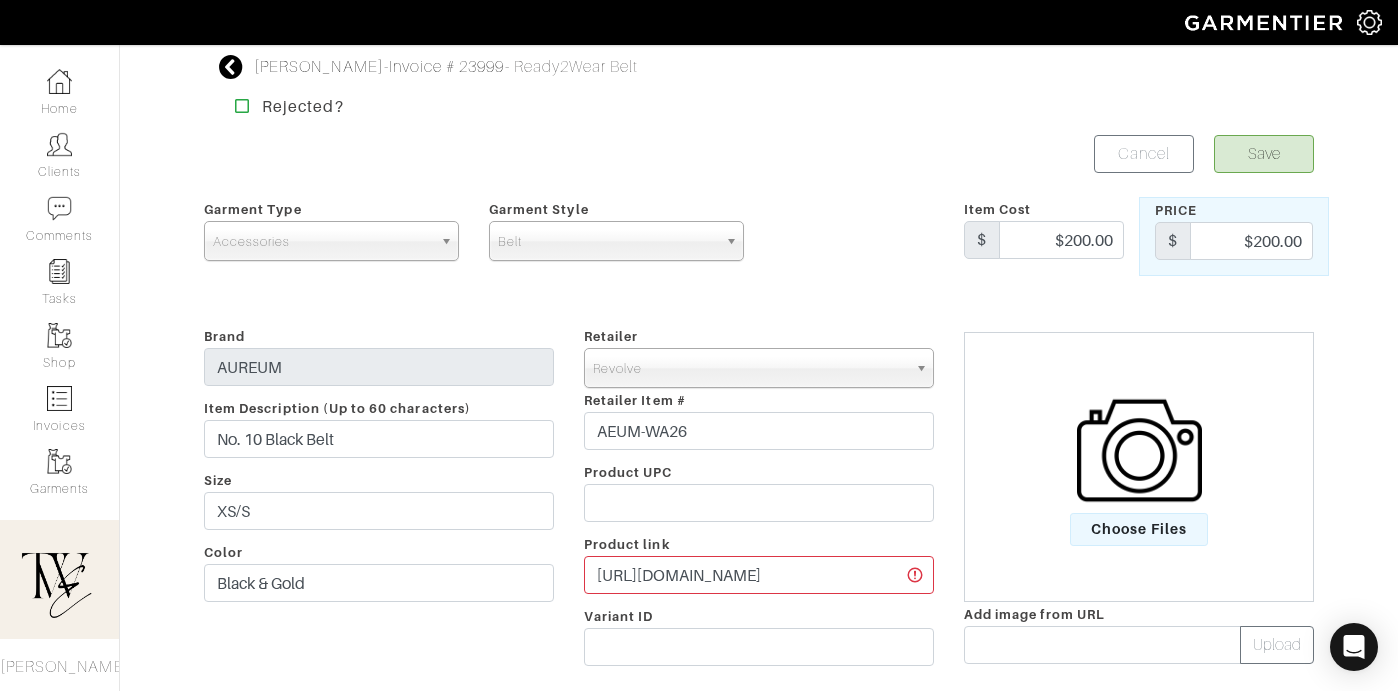 type on "Love for a work belt but also can be great for regular outfit styling!" 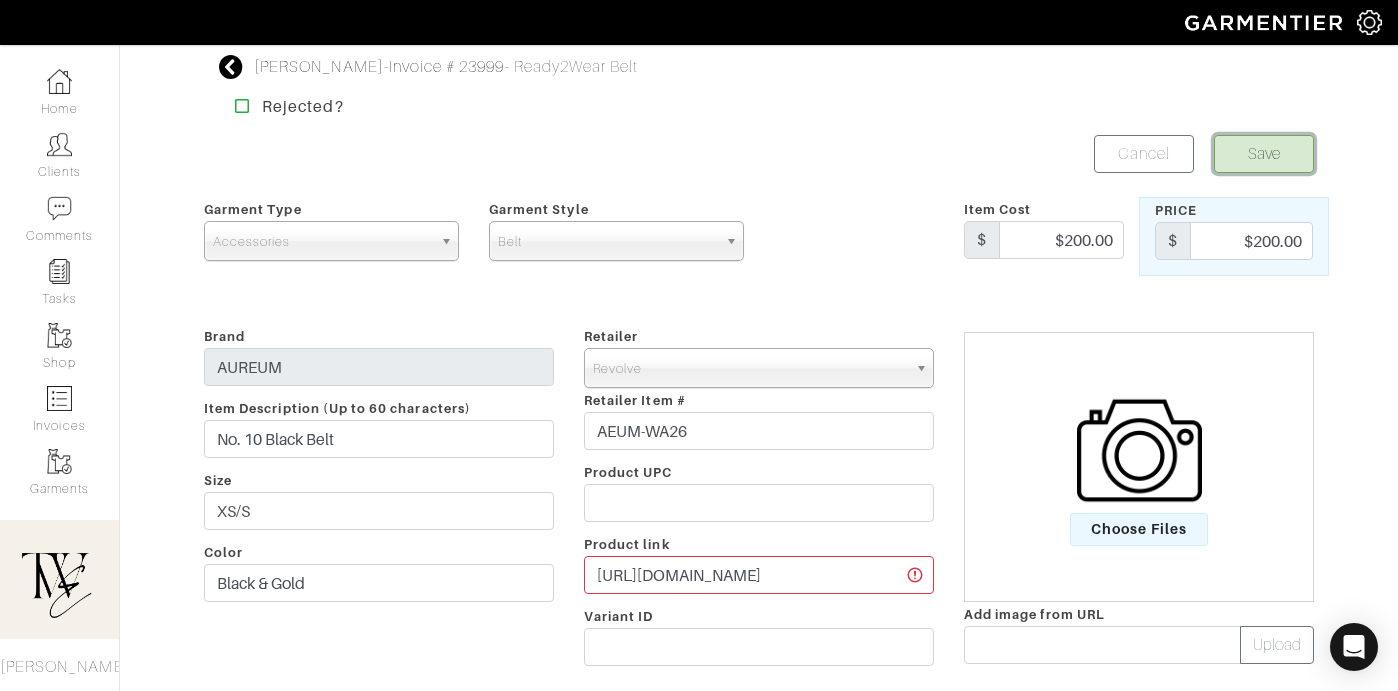 click on "Save" at bounding box center (1264, 154) 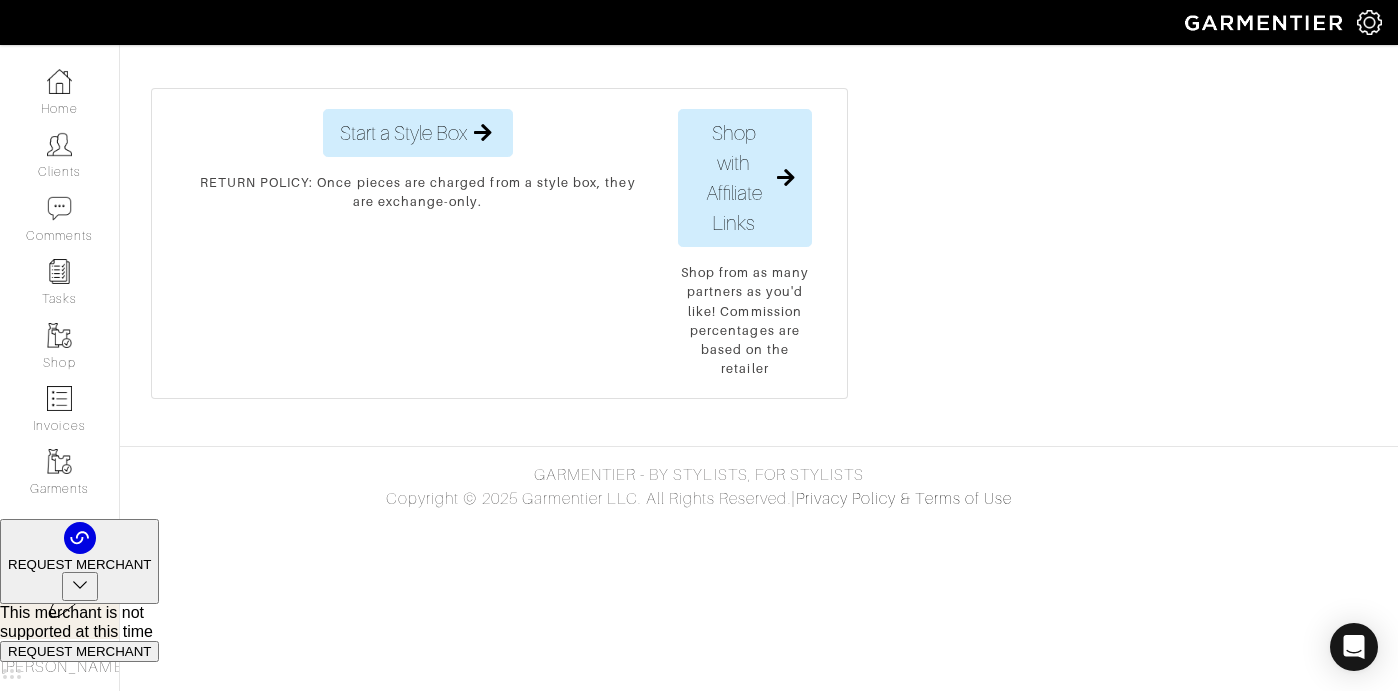 scroll, scrollTop: 8965, scrollLeft: 0, axis: vertical 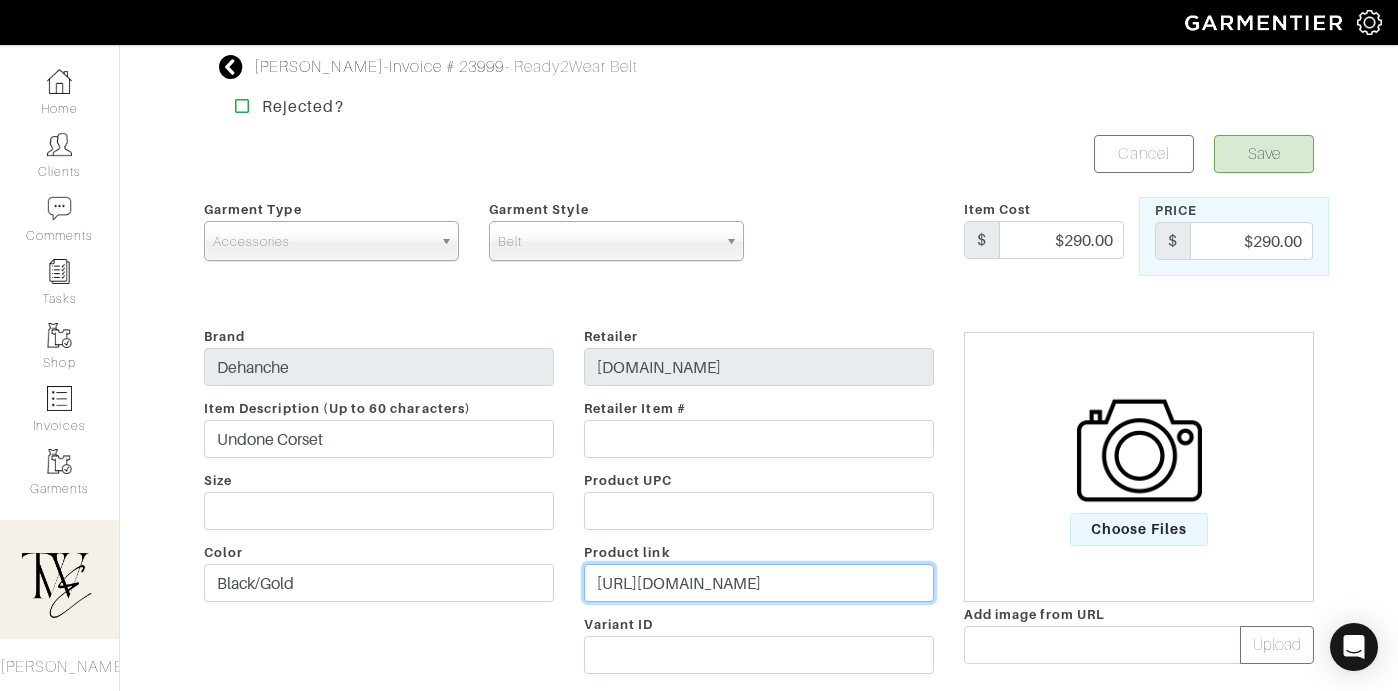 click on "[URL][DOMAIN_NAME]" at bounding box center [759, 583] 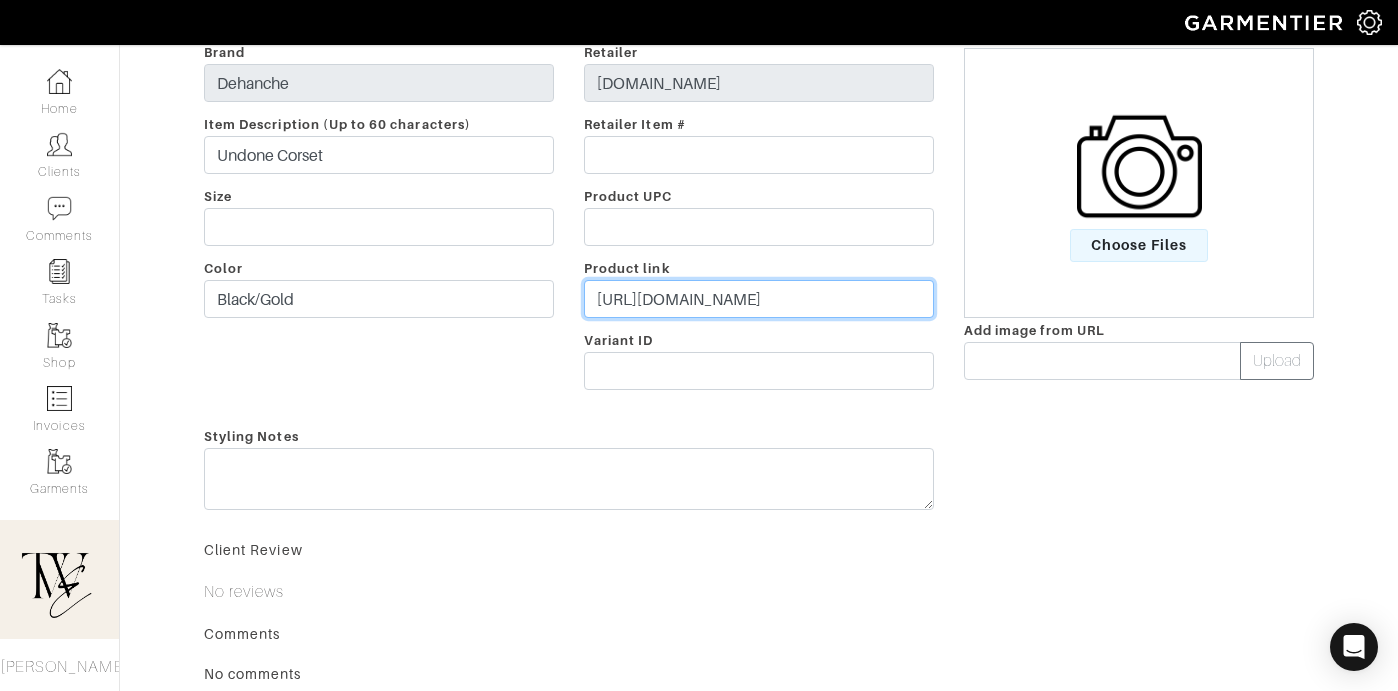 type on "[URL][DOMAIN_NAME]" 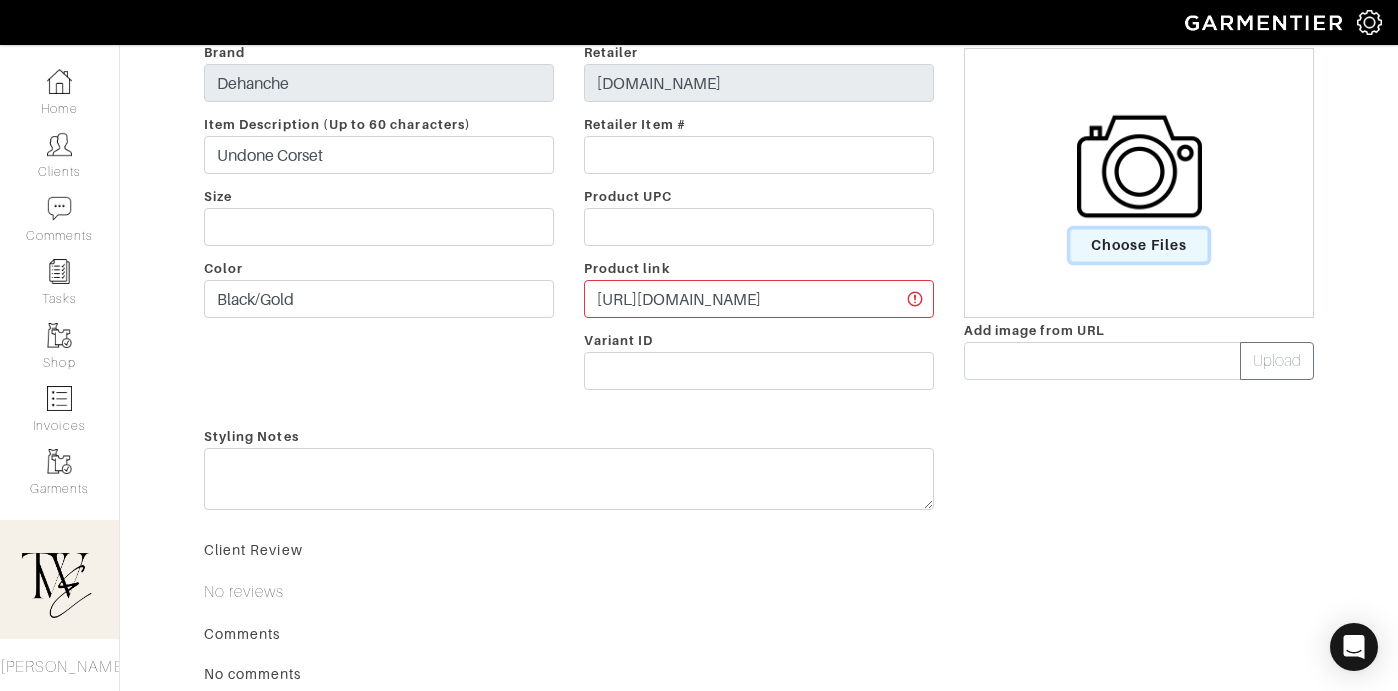 click on "Choose Files" at bounding box center (1139, 245) 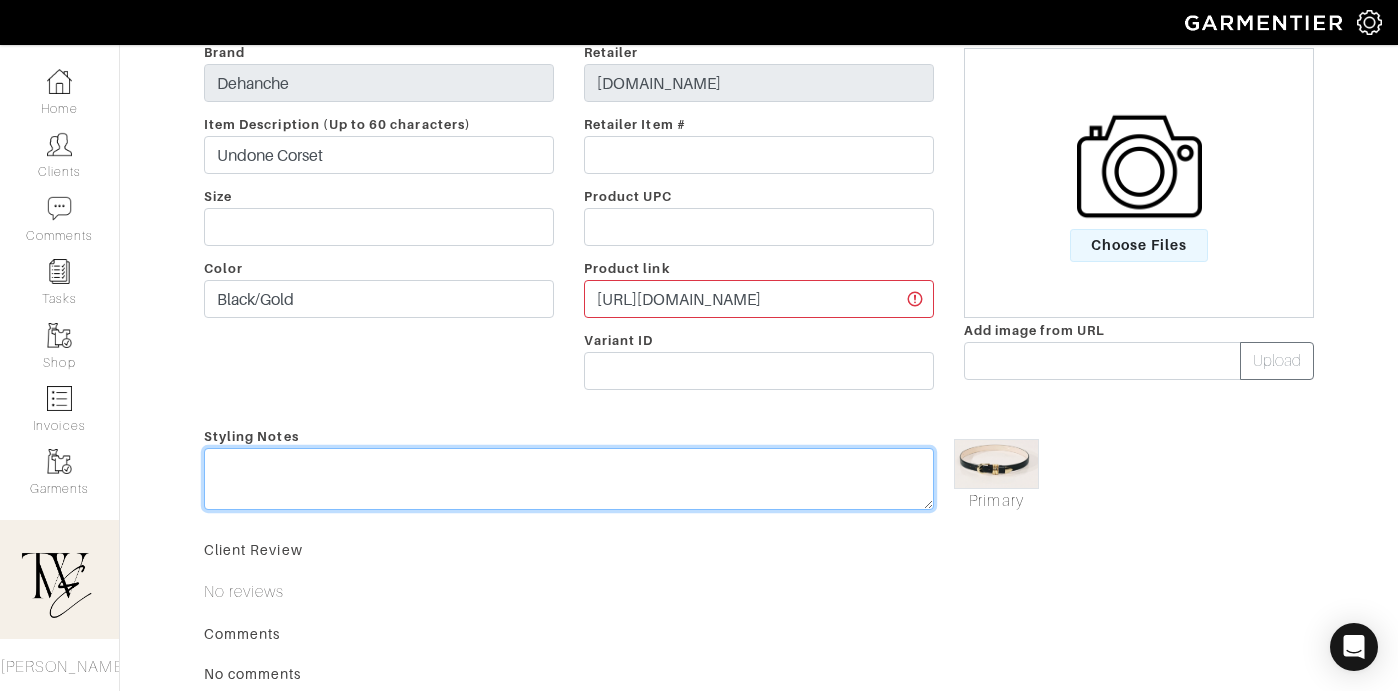 click at bounding box center (569, 479) 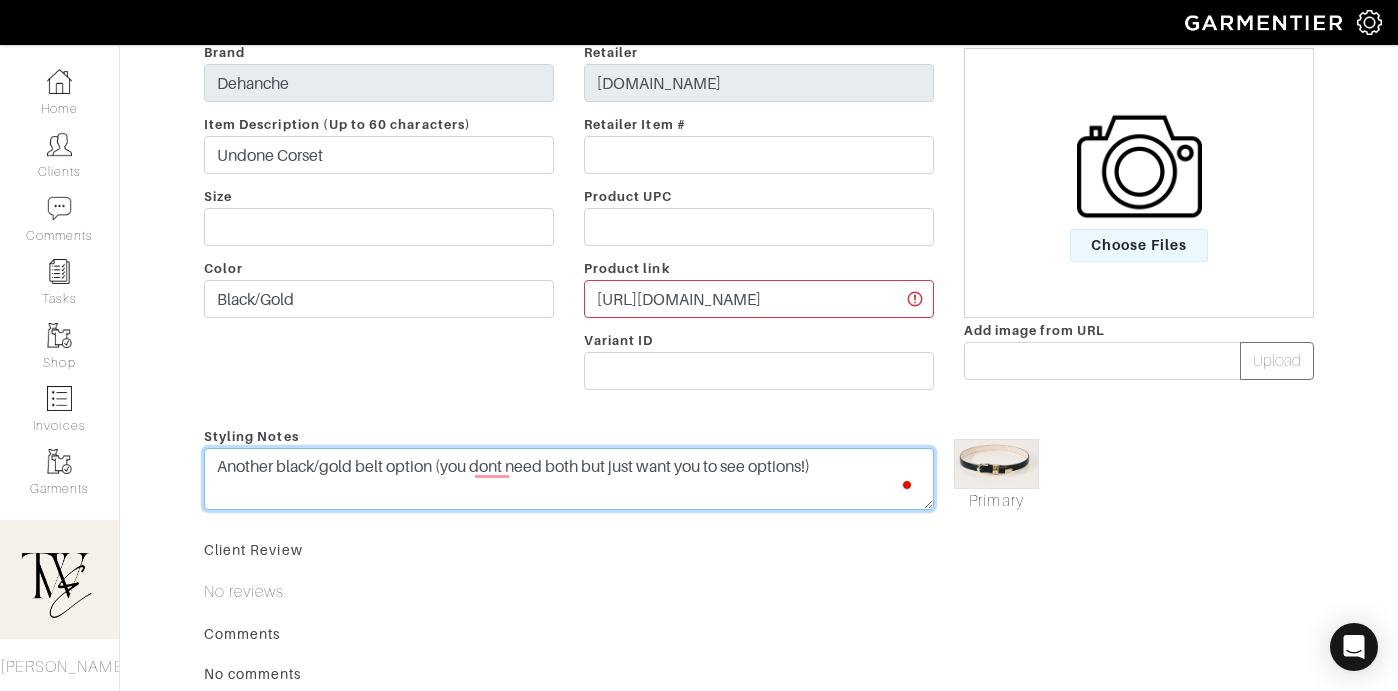 scroll, scrollTop: 0, scrollLeft: 0, axis: both 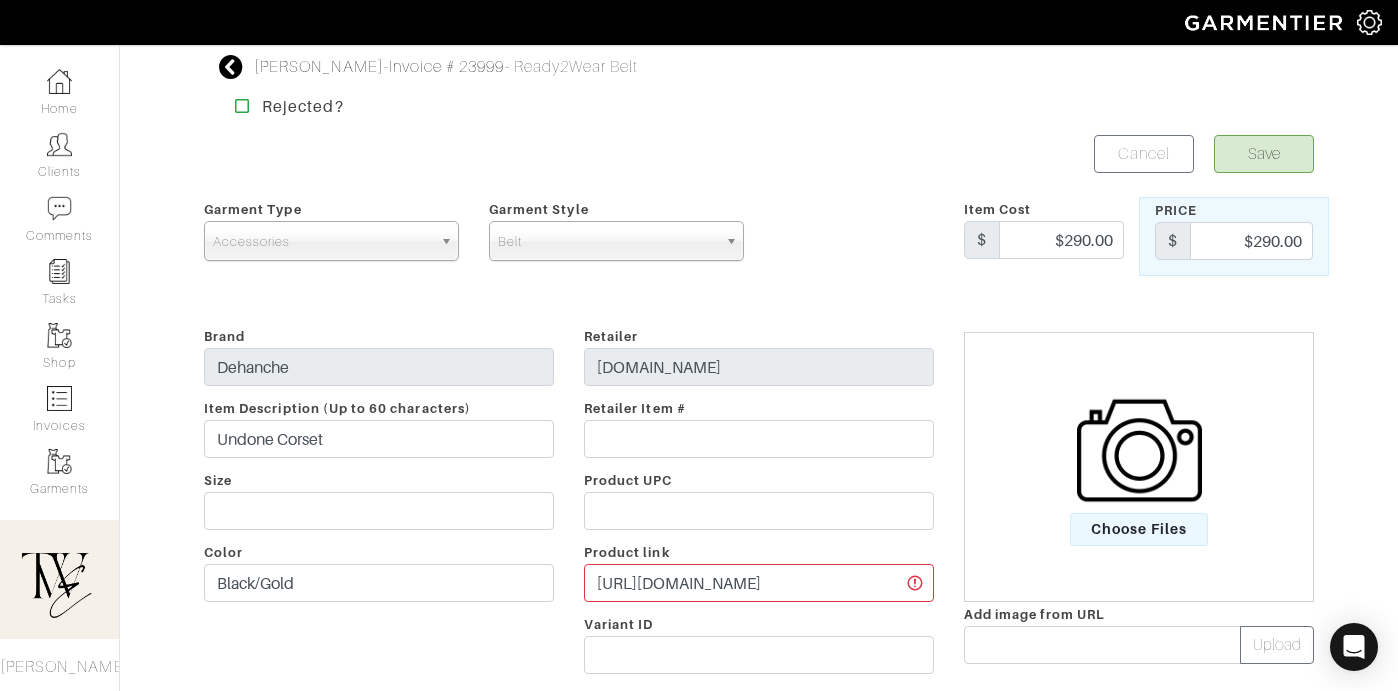type on "Another black/gold belt option (you dont need both but just want you to see options!)" 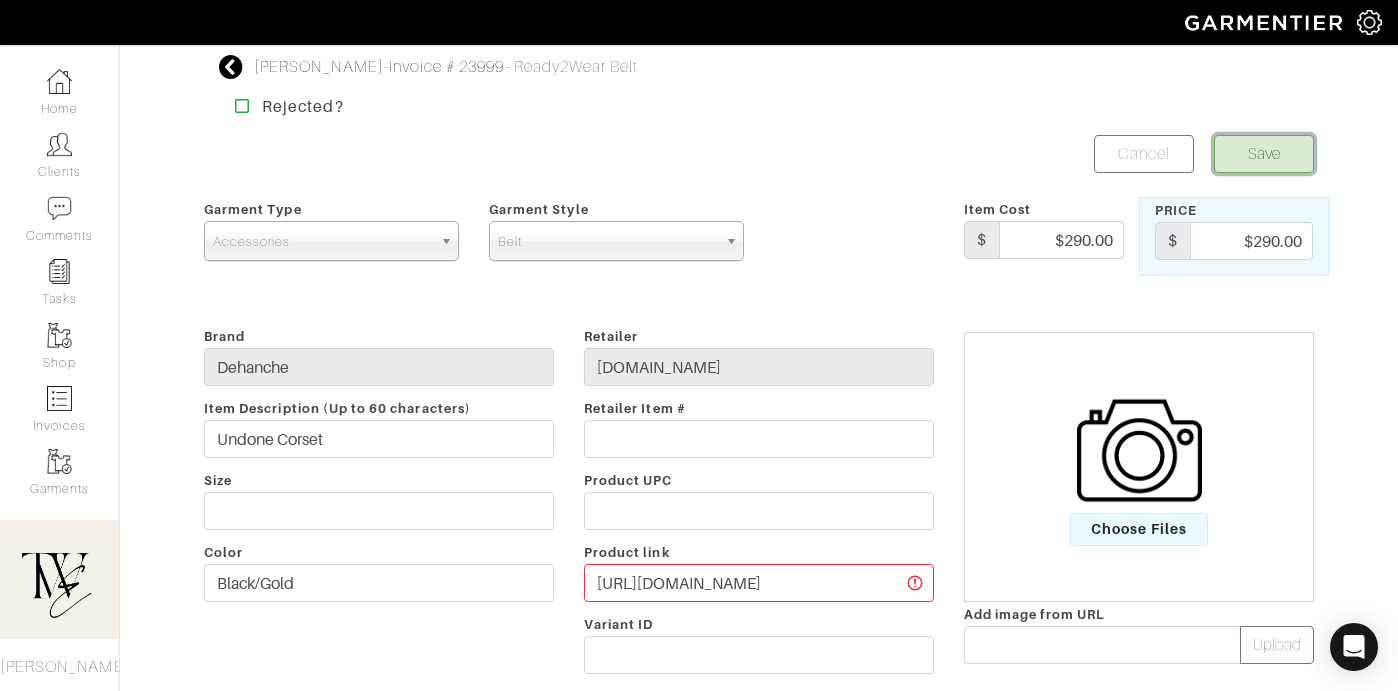 click on "Save" at bounding box center [1264, 154] 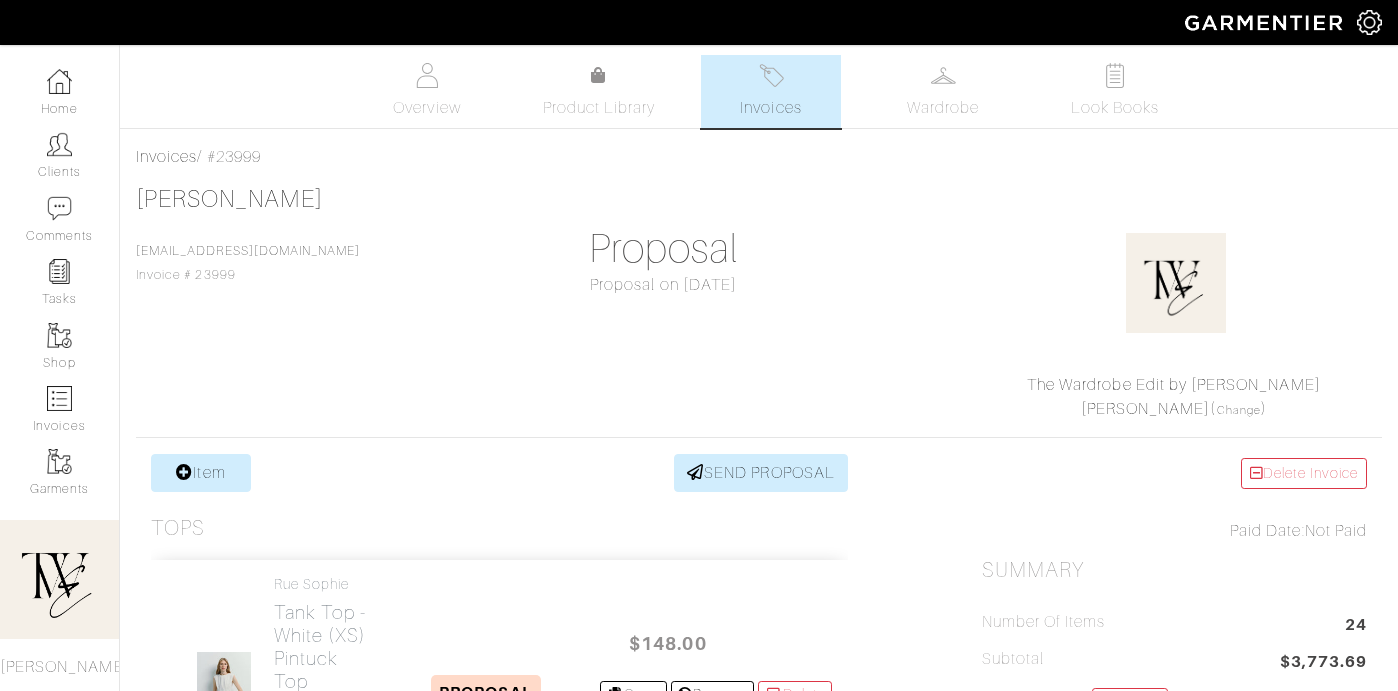 scroll, scrollTop: 0, scrollLeft: 0, axis: both 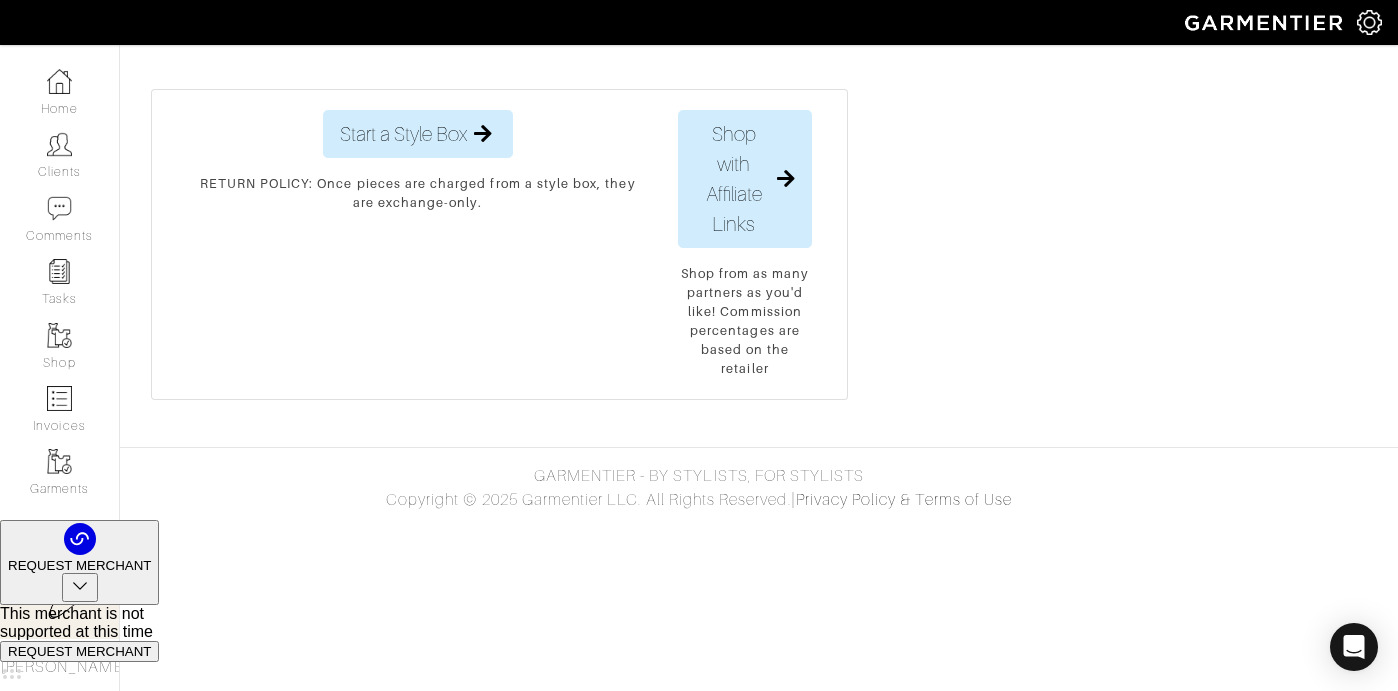 click on "Belt -   [PERSON_NAME] belt" at bounding box center (323, -662) 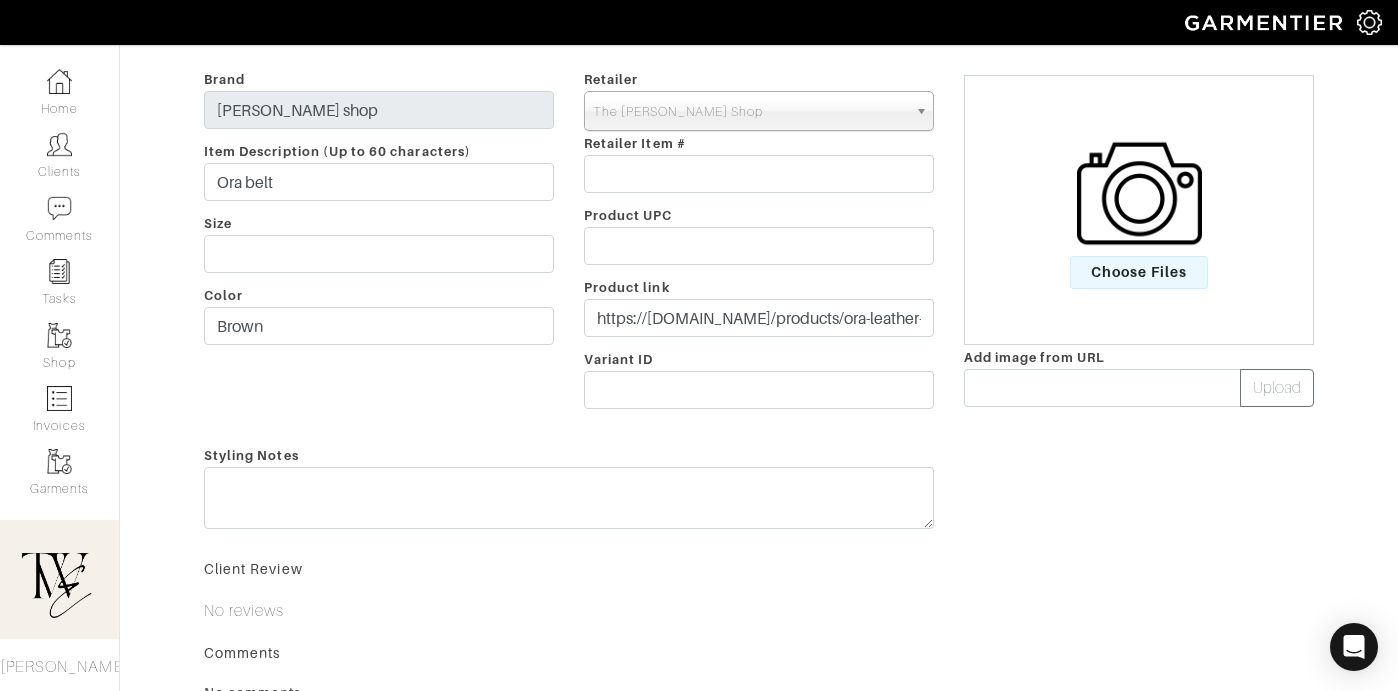 scroll, scrollTop: 177, scrollLeft: 0, axis: vertical 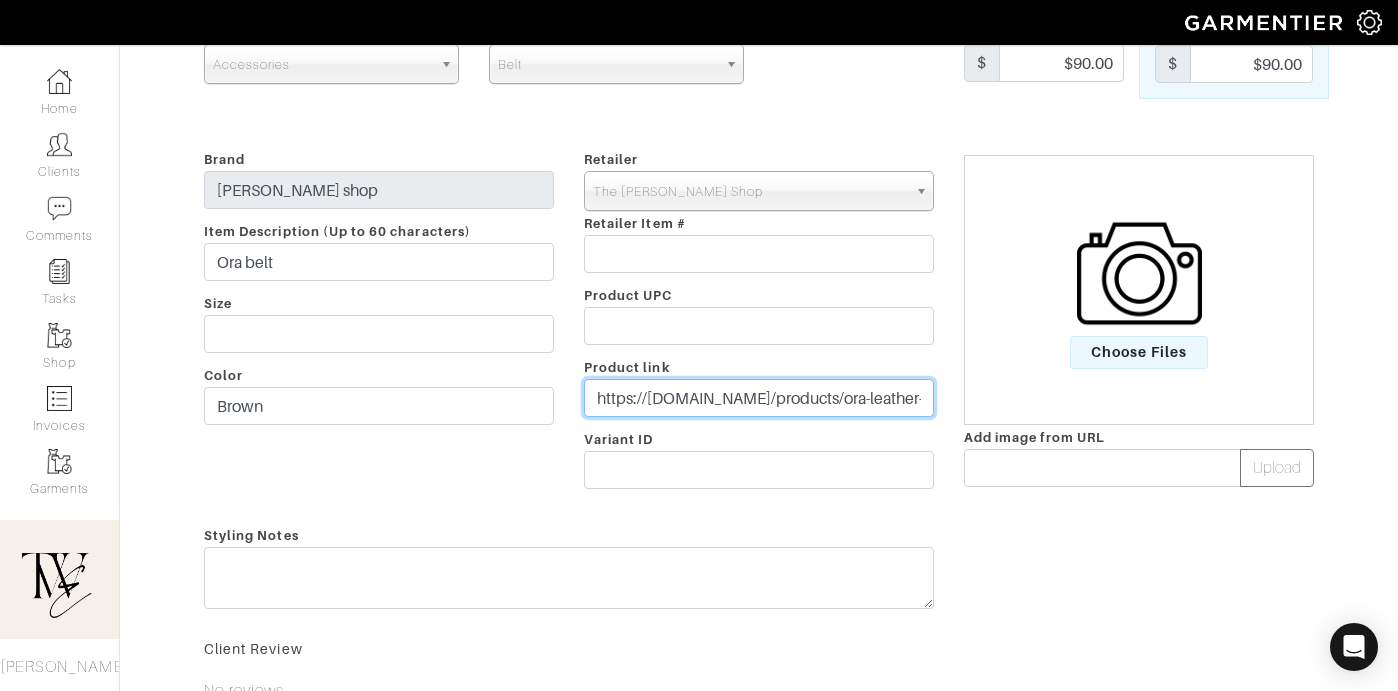 click on "https://[DOMAIN_NAME]/products/ora-leather-belt-brown-gold?http://utm_source=google&campaign_id=21717503658&ad_id=738556101735&utm_medium=cpc&utm_campaign=VV_|_US_|_Brand_|_Standard_Shopping_tROAS&utm_content=174001988568&utm_term=&gclid=Cj0KCQjwjo7DBhCrARIsACWauSk0O4pGhN3xNDD0KUxcmaTcRb1_IgeTGcgKG3GwvSvmyPEQqZfPufMaAgxWEALw_wcB&gad_source=1&gad_campaignid=21717503658&gbraid=0AAAAABV9gfMinI6bPBk0EfPGJmHVsOviJ&utm_source=shopmy" at bounding box center [759, 398] 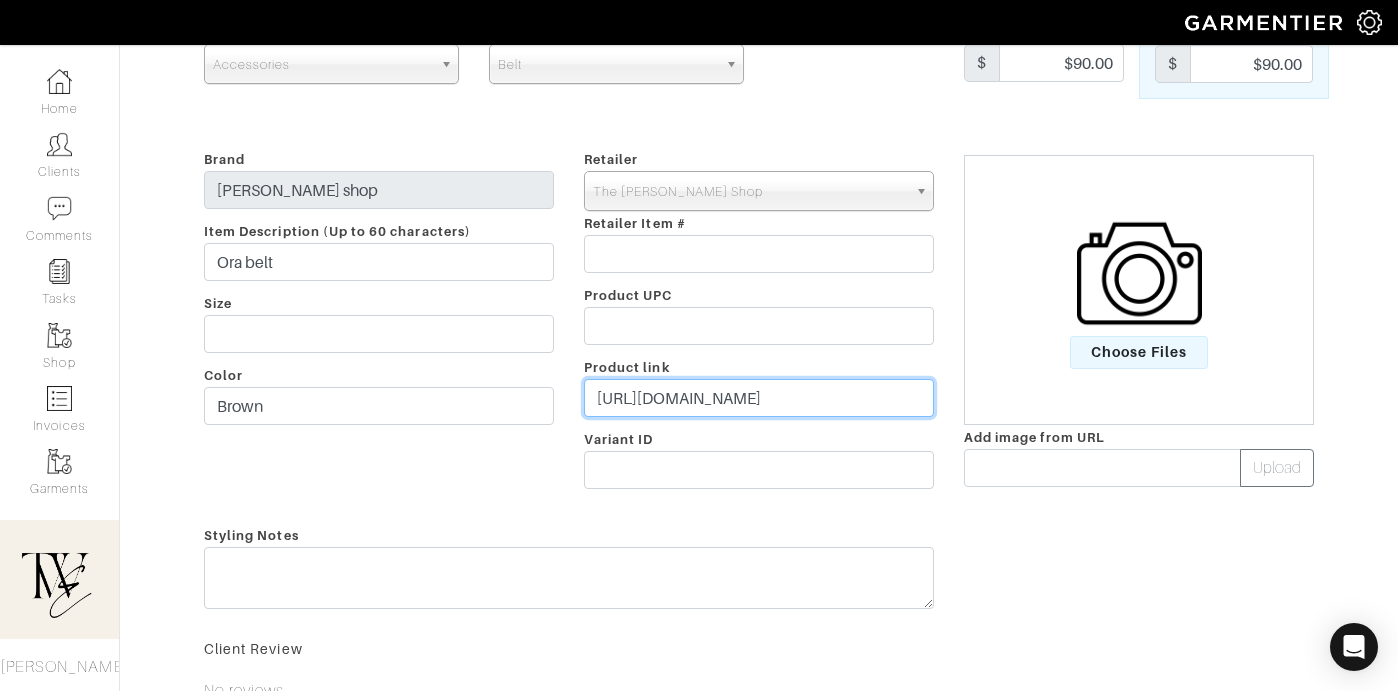 type on "[URL][DOMAIN_NAME]" 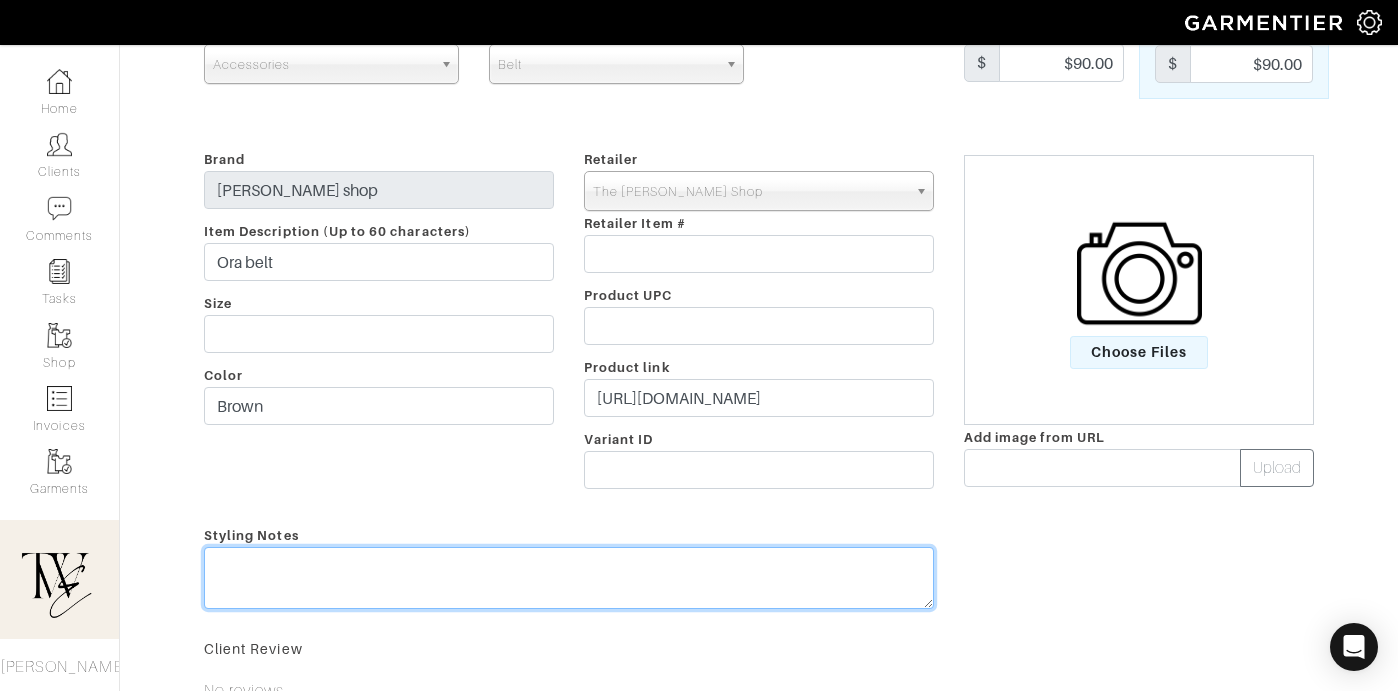 click on "Styling Notes" at bounding box center [569, 571] 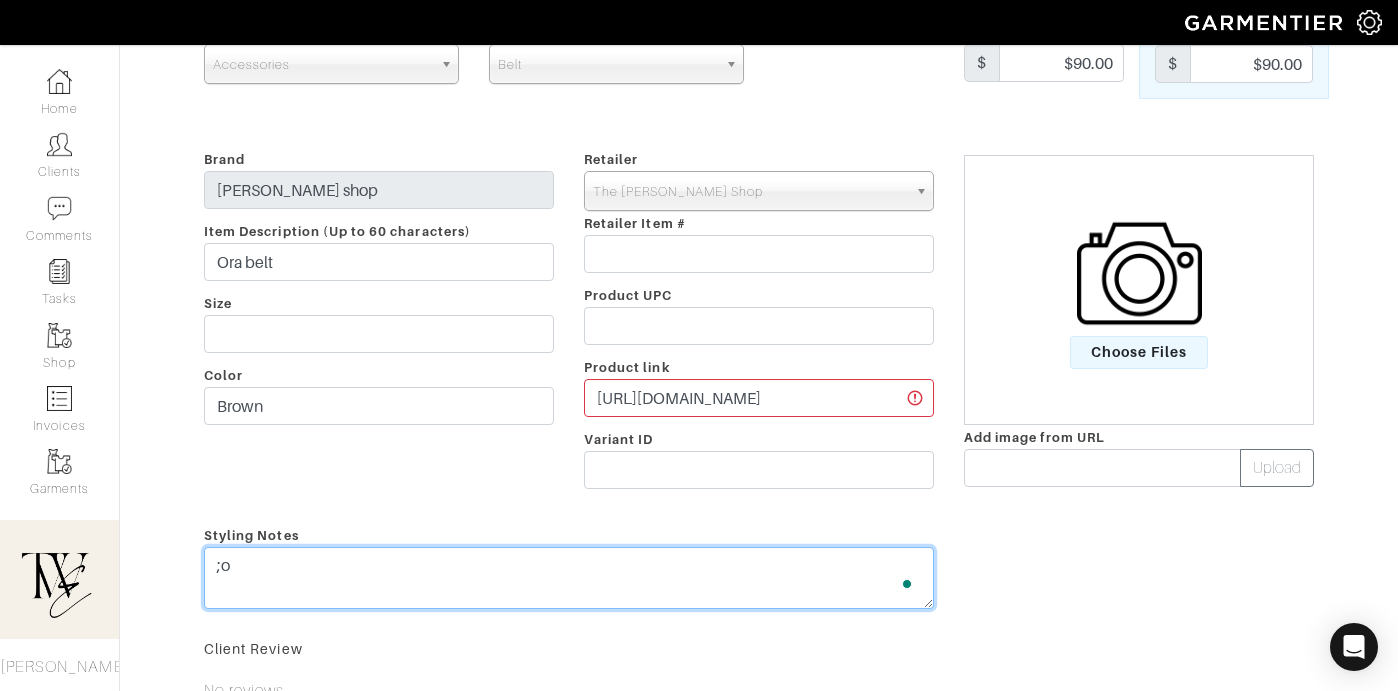 type on ";" 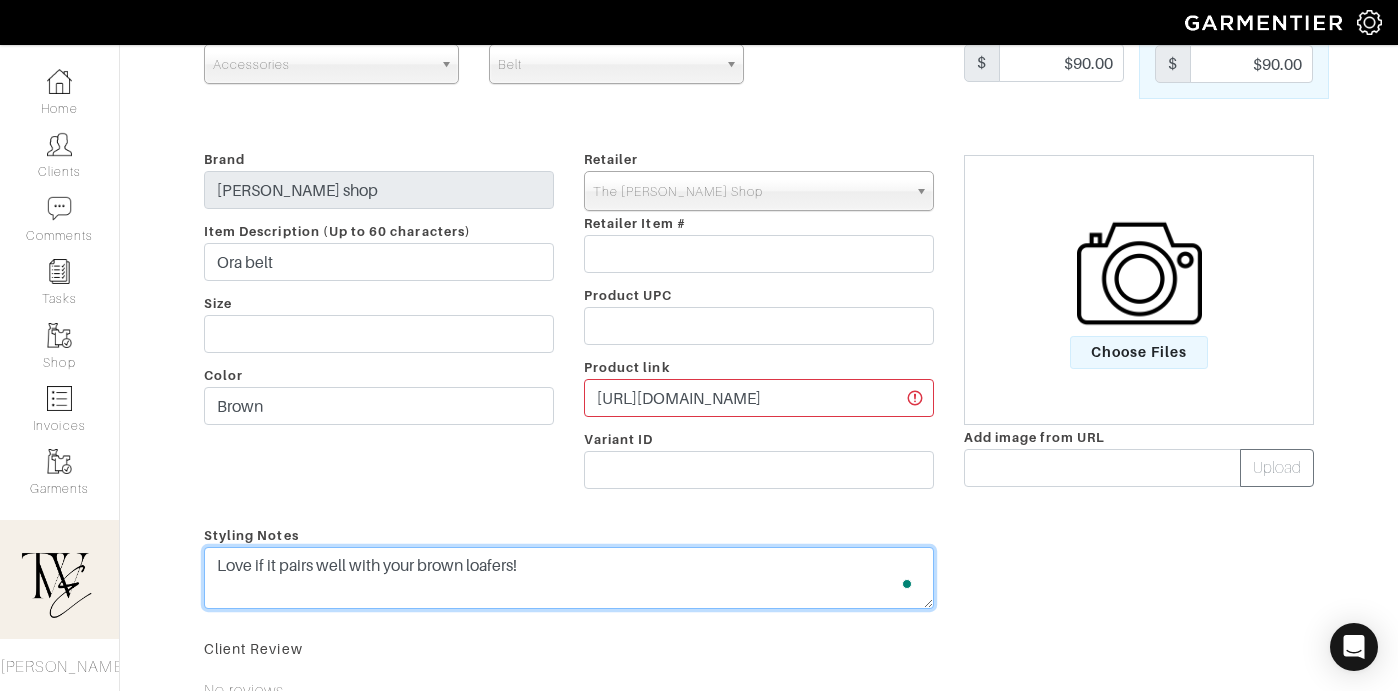 type on "Love if it pairs well with your brown loafers!" 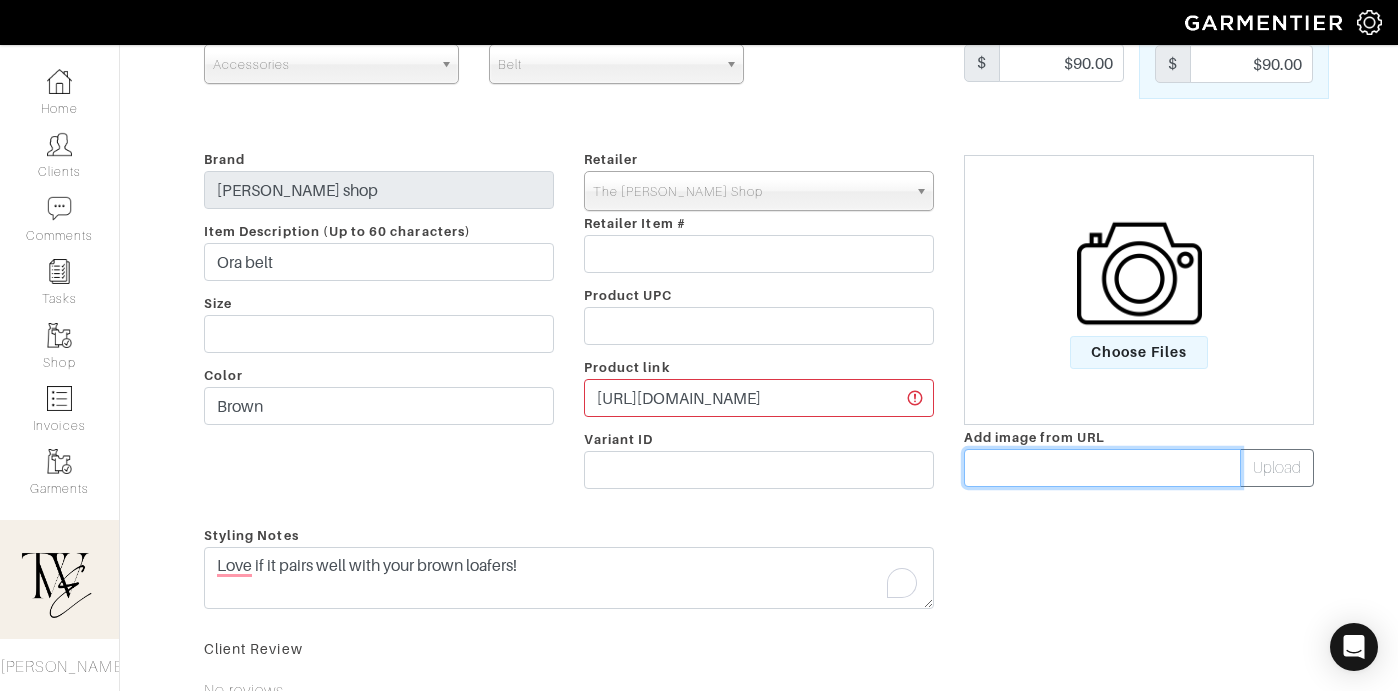 click at bounding box center (1102, 468) 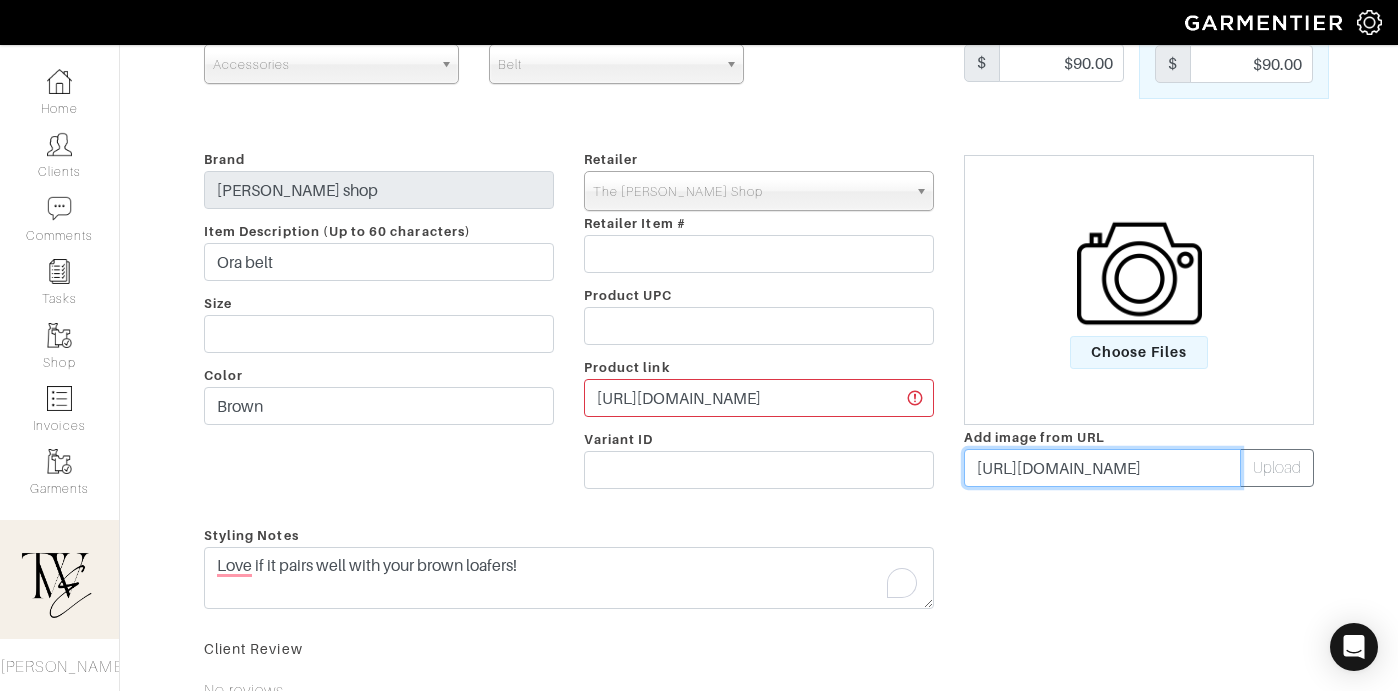 scroll, scrollTop: 0, scrollLeft: 897, axis: horizontal 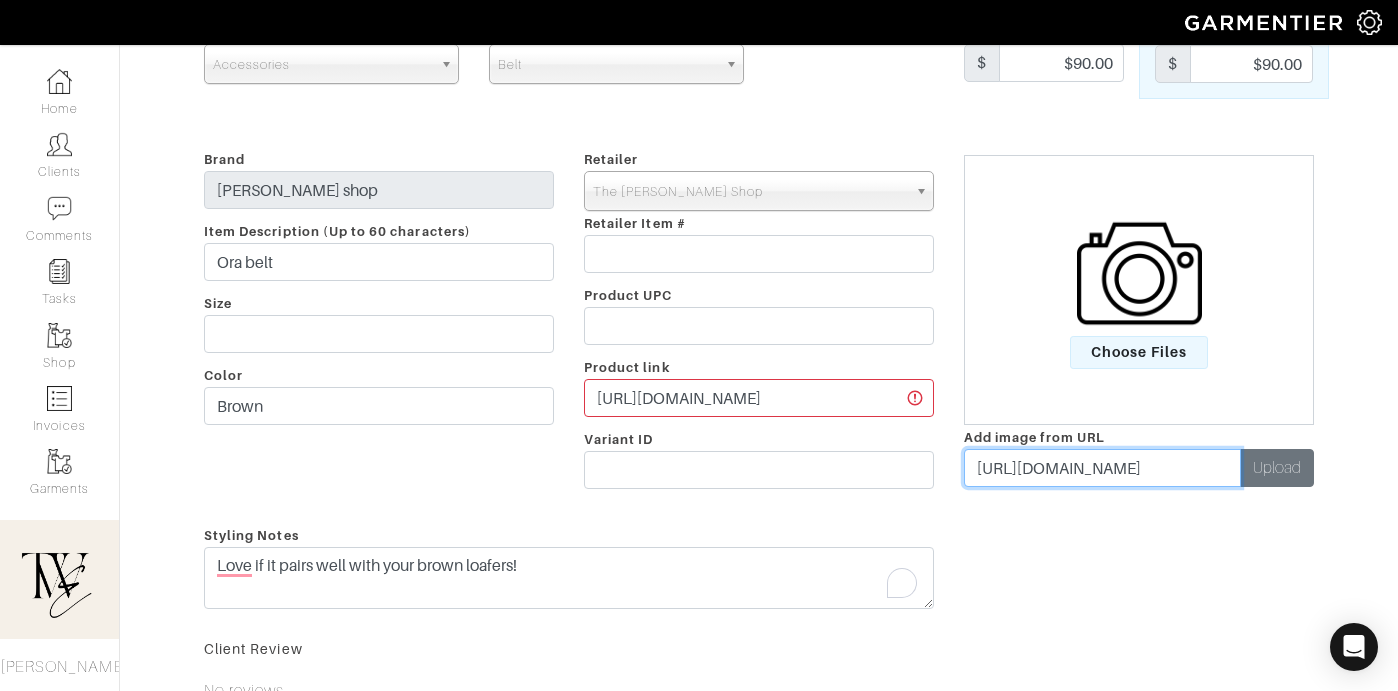 type on "[URL][DOMAIN_NAME]" 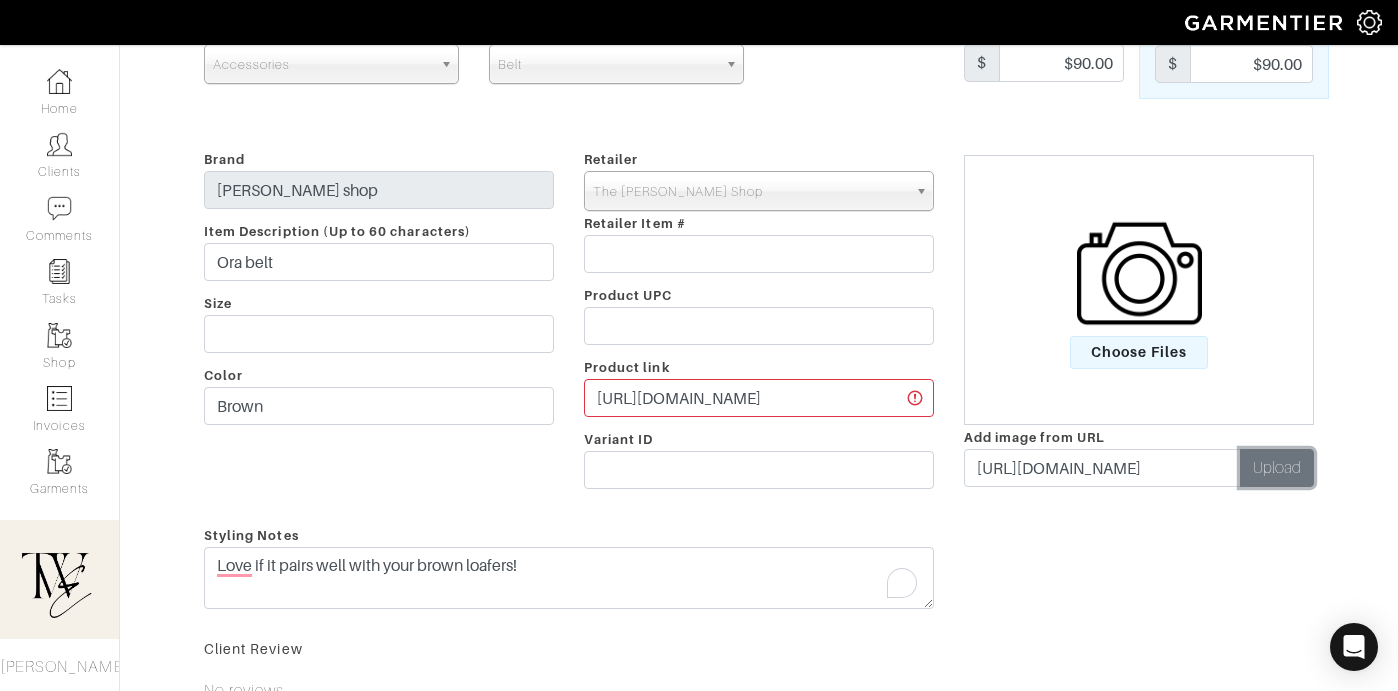 click on "Upload" at bounding box center [1277, 468] 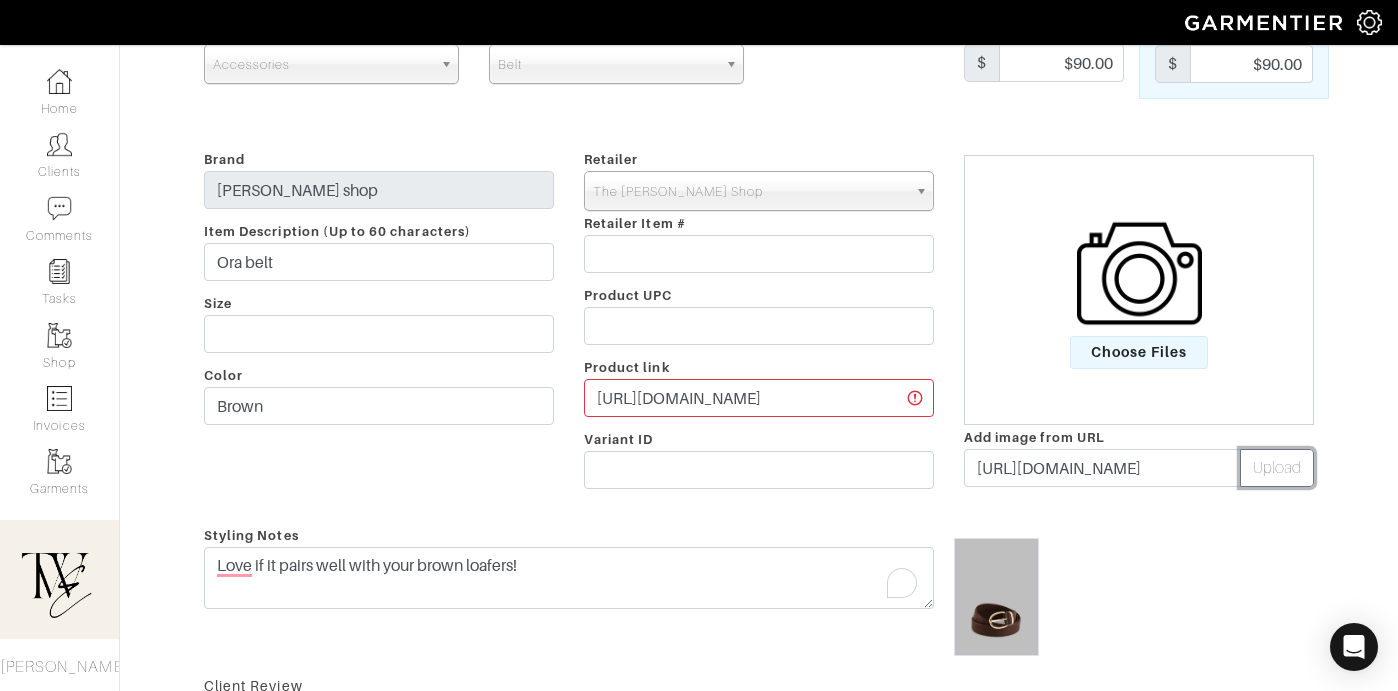 scroll, scrollTop: 0, scrollLeft: 0, axis: both 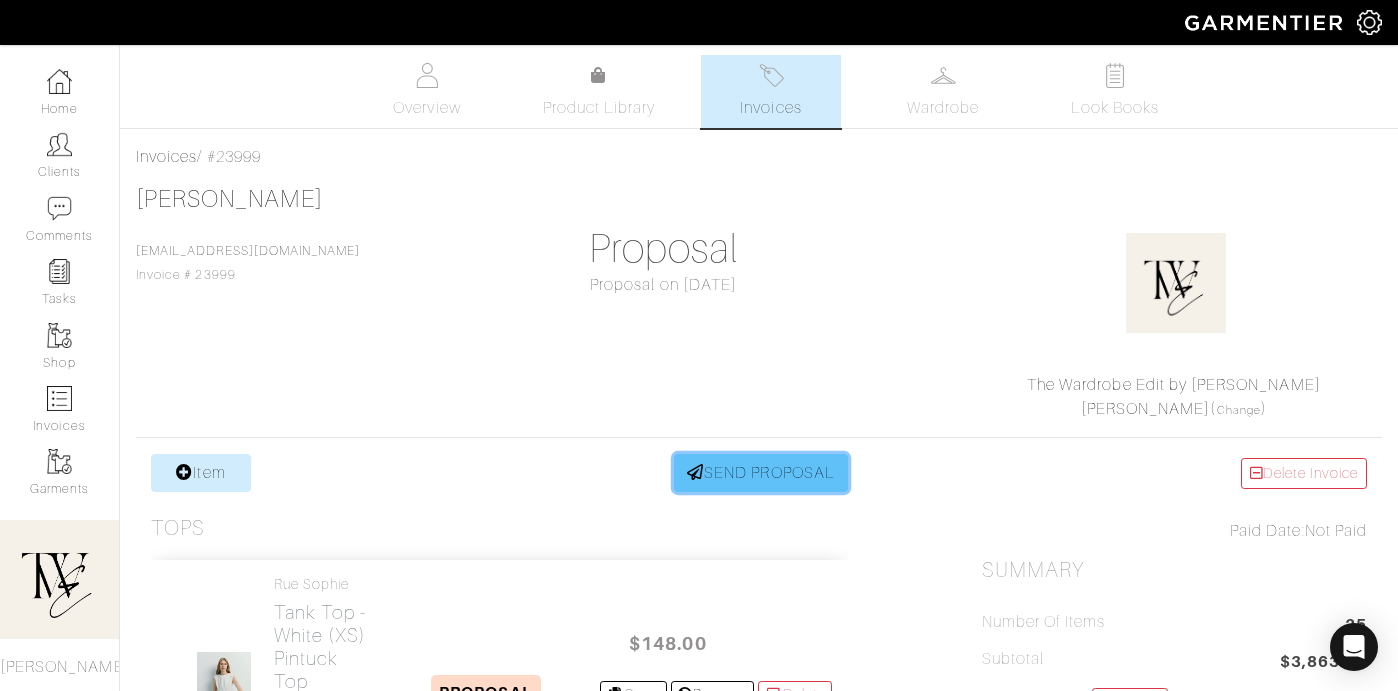 click on "SEND PROPOSAL" at bounding box center [761, 473] 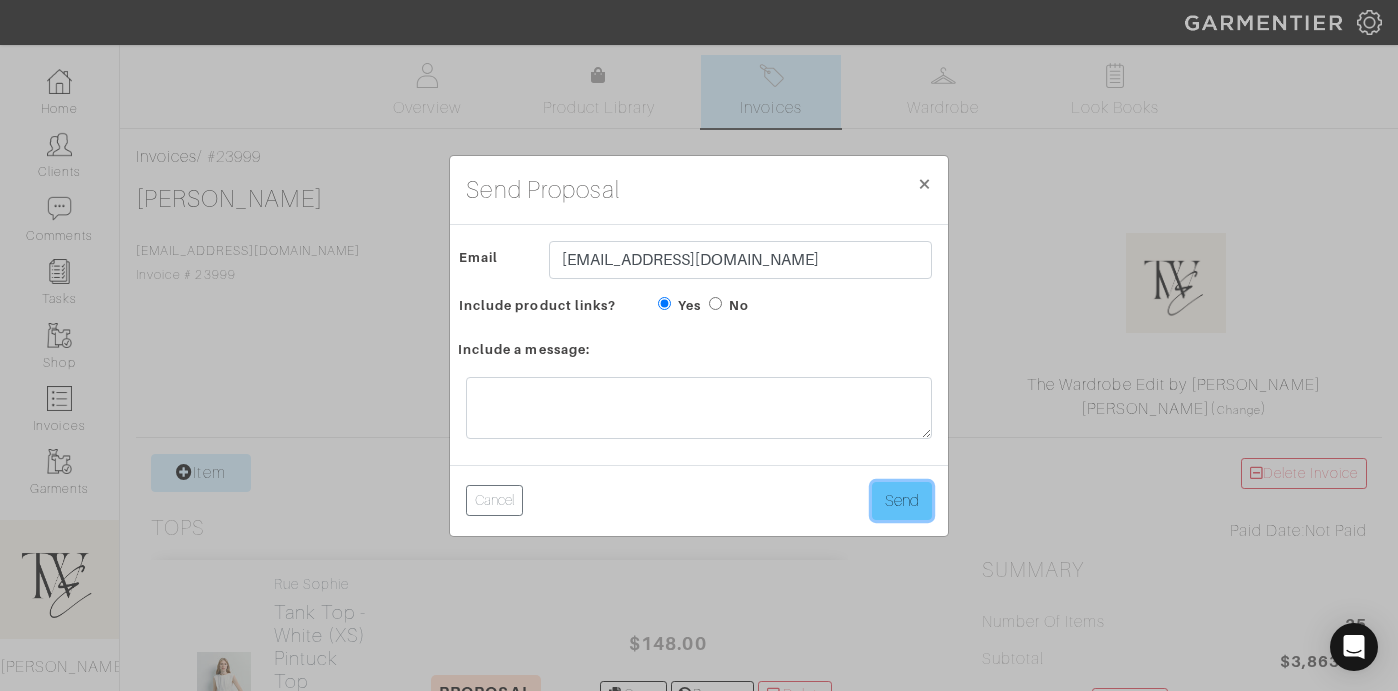 click on "Send" at bounding box center [902, 501] 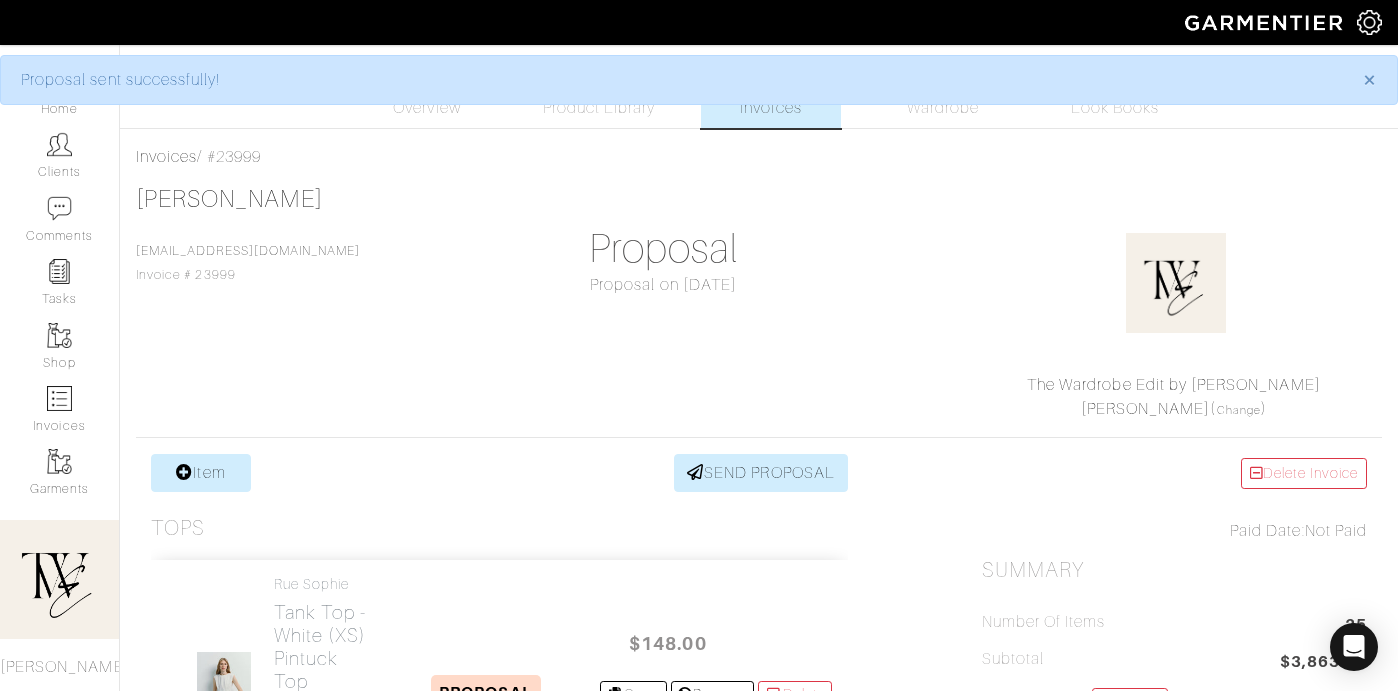 scroll, scrollTop: 0, scrollLeft: 0, axis: both 